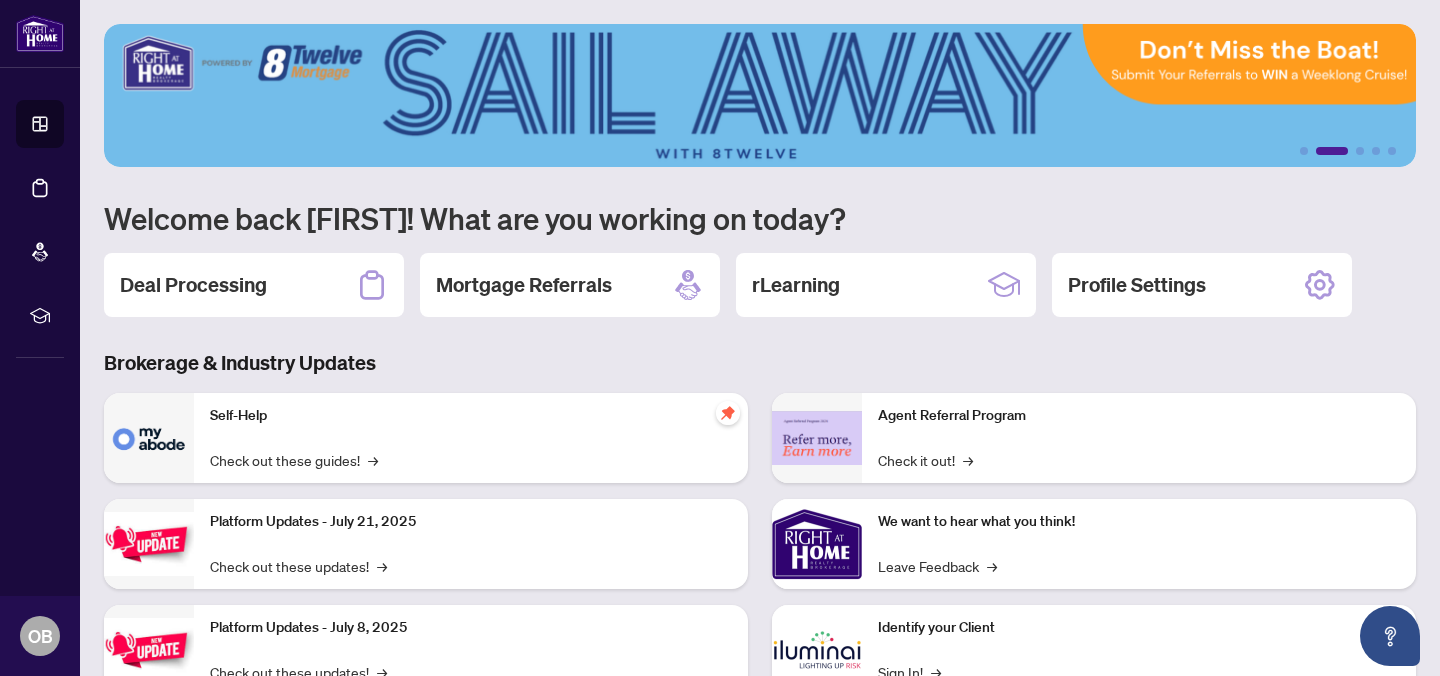scroll, scrollTop: 0, scrollLeft: 0, axis: both 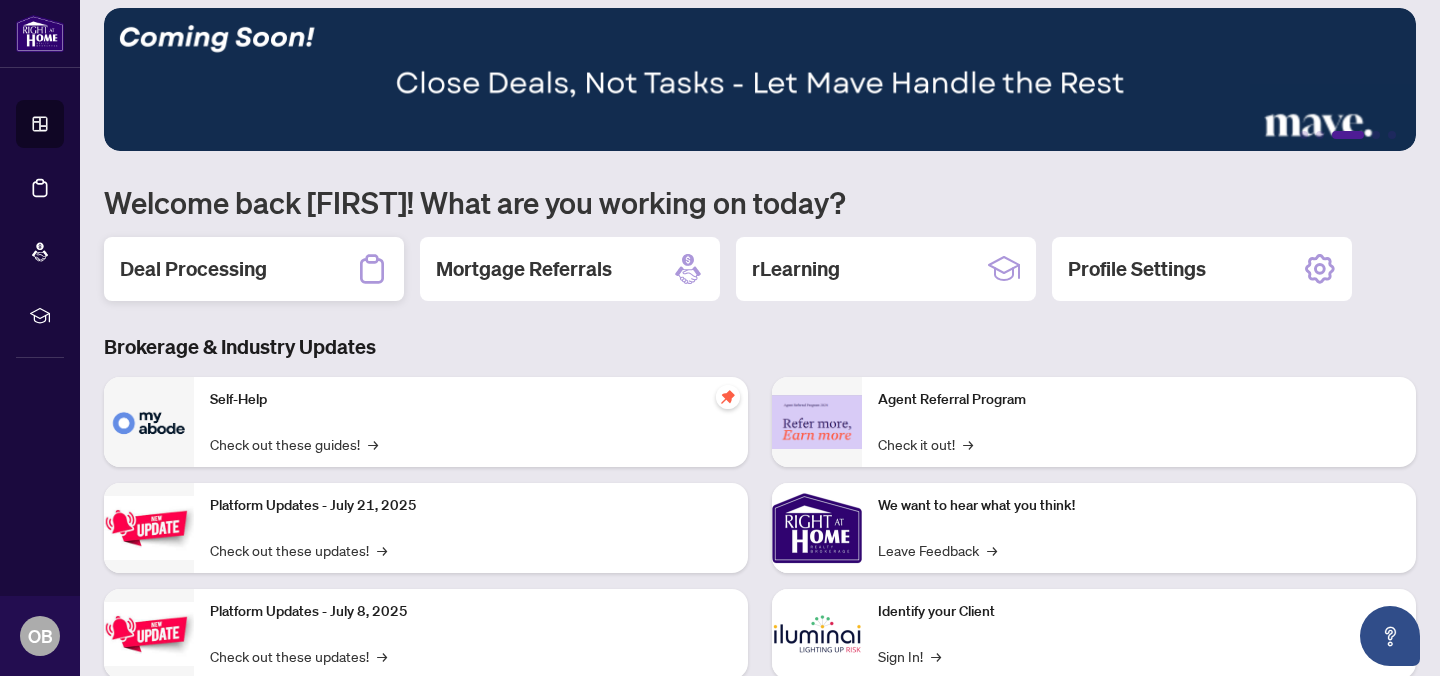 click on "Deal Processing" at bounding box center (254, 269) 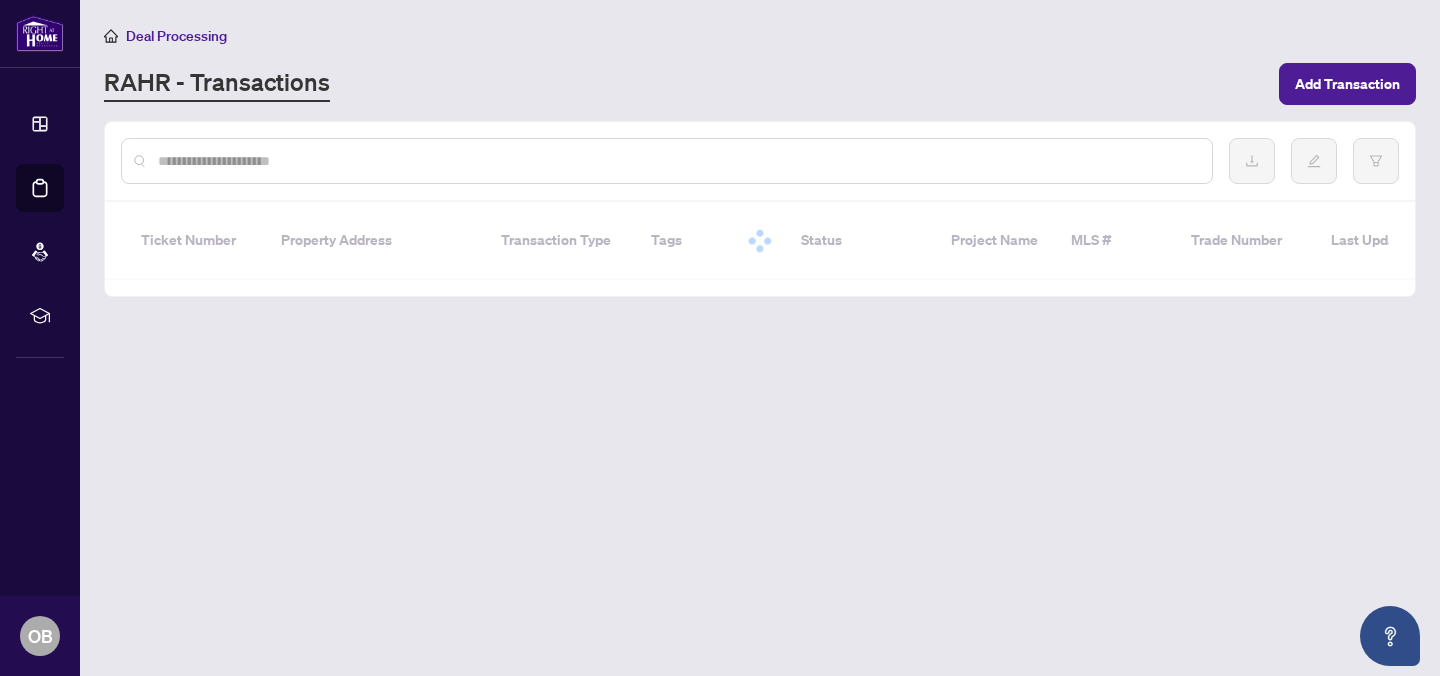 scroll, scrollTop: 0, scrollLeft: 0, axis: both 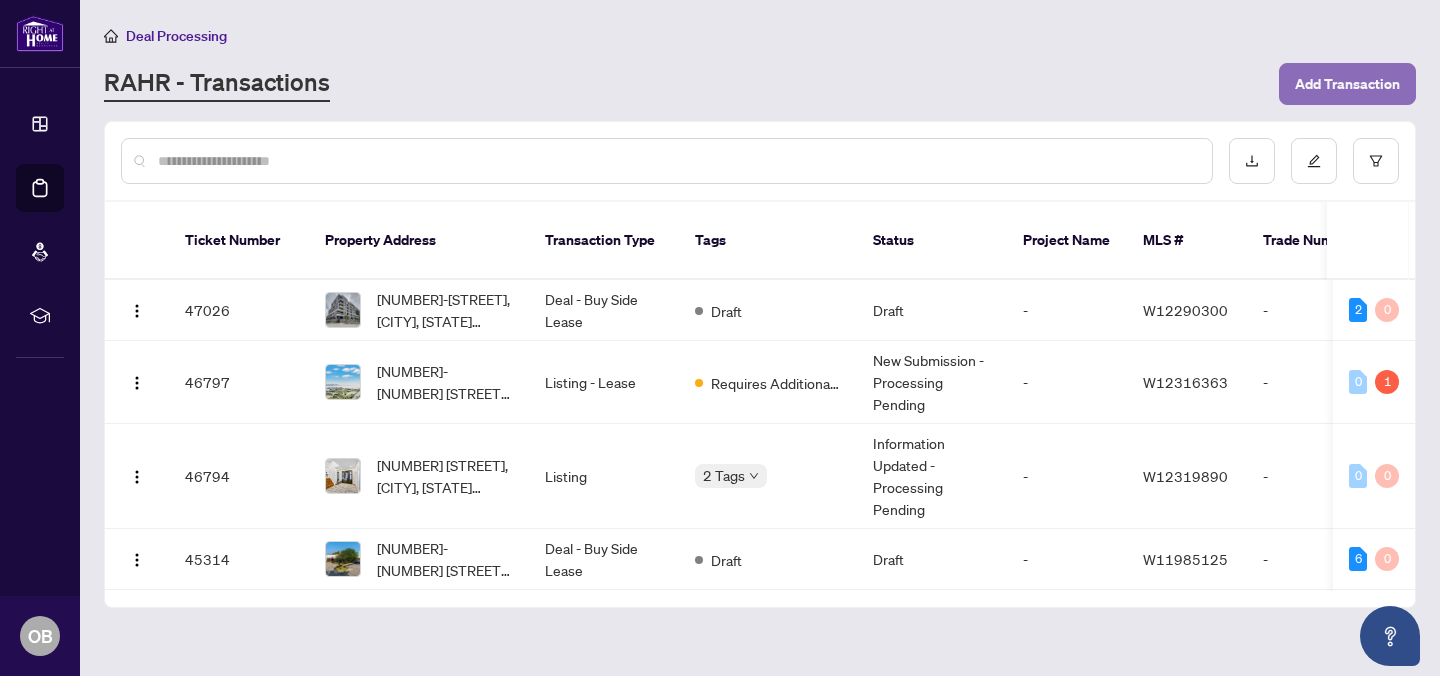 click on "Add Transaction" at bounding box center (1347, 84) 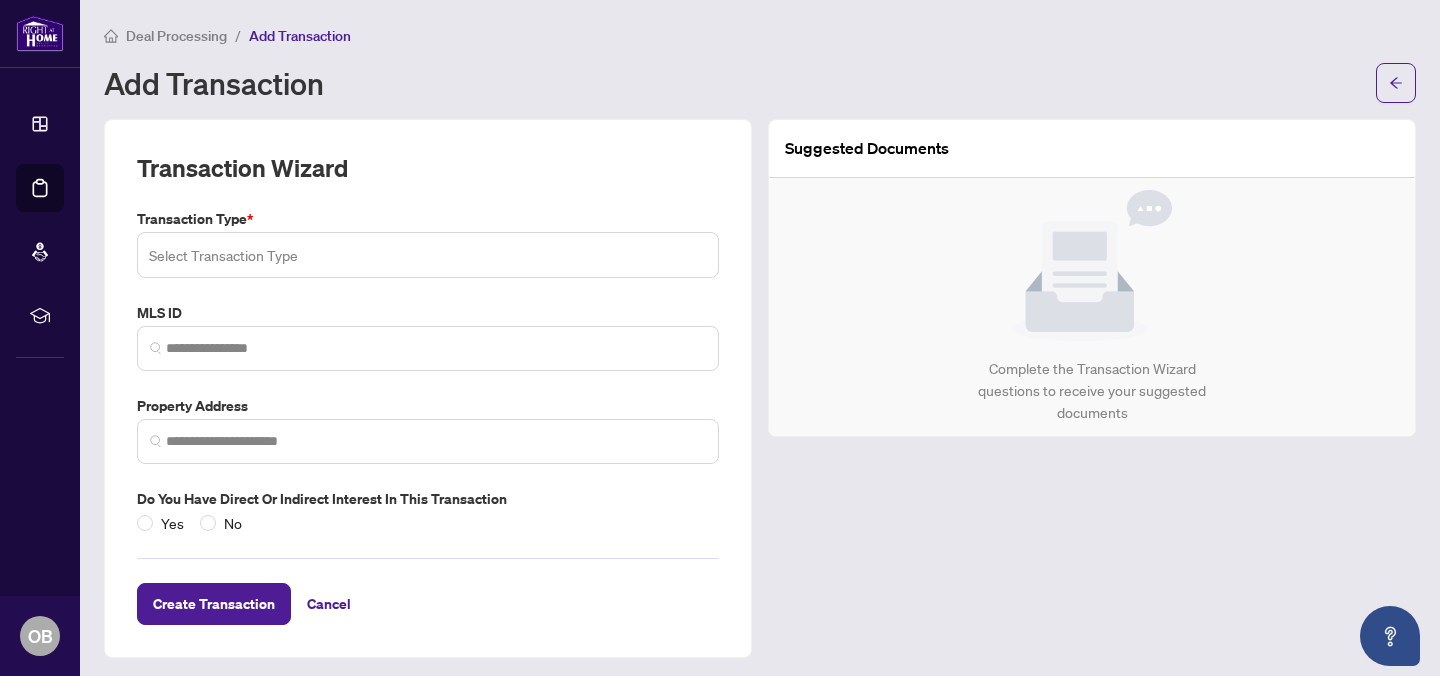 click at bounding box center (428, 255) 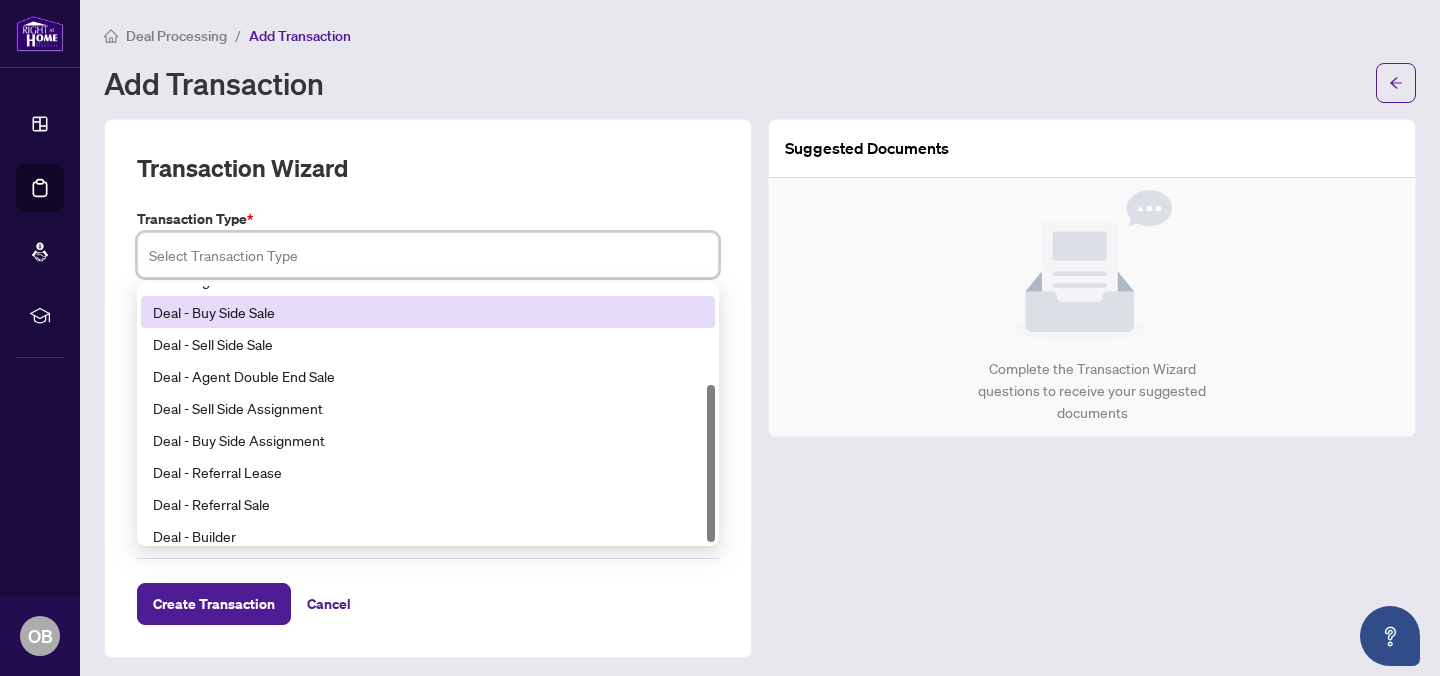 scroll, scrollTop: 160, scrollLeft: 0, axis: vertical 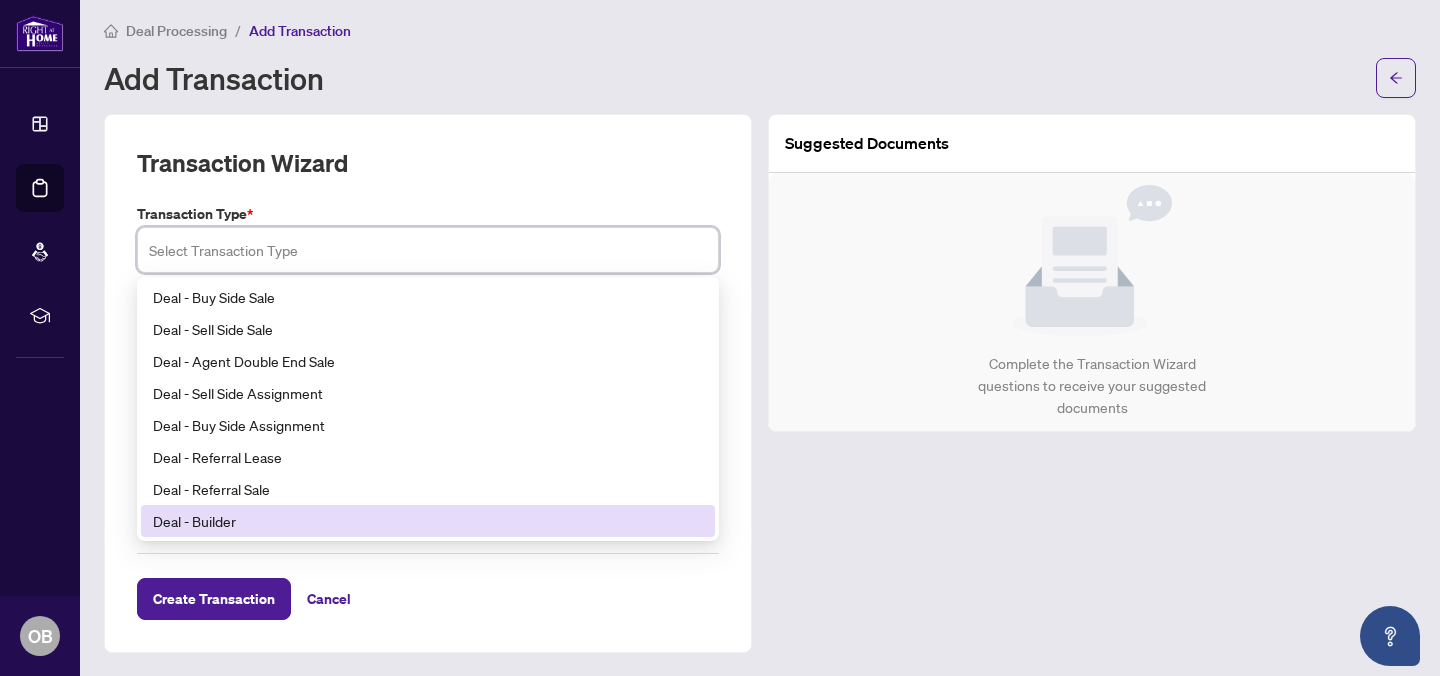 click on "Deal - Builder" at bounding box center (428, 521) 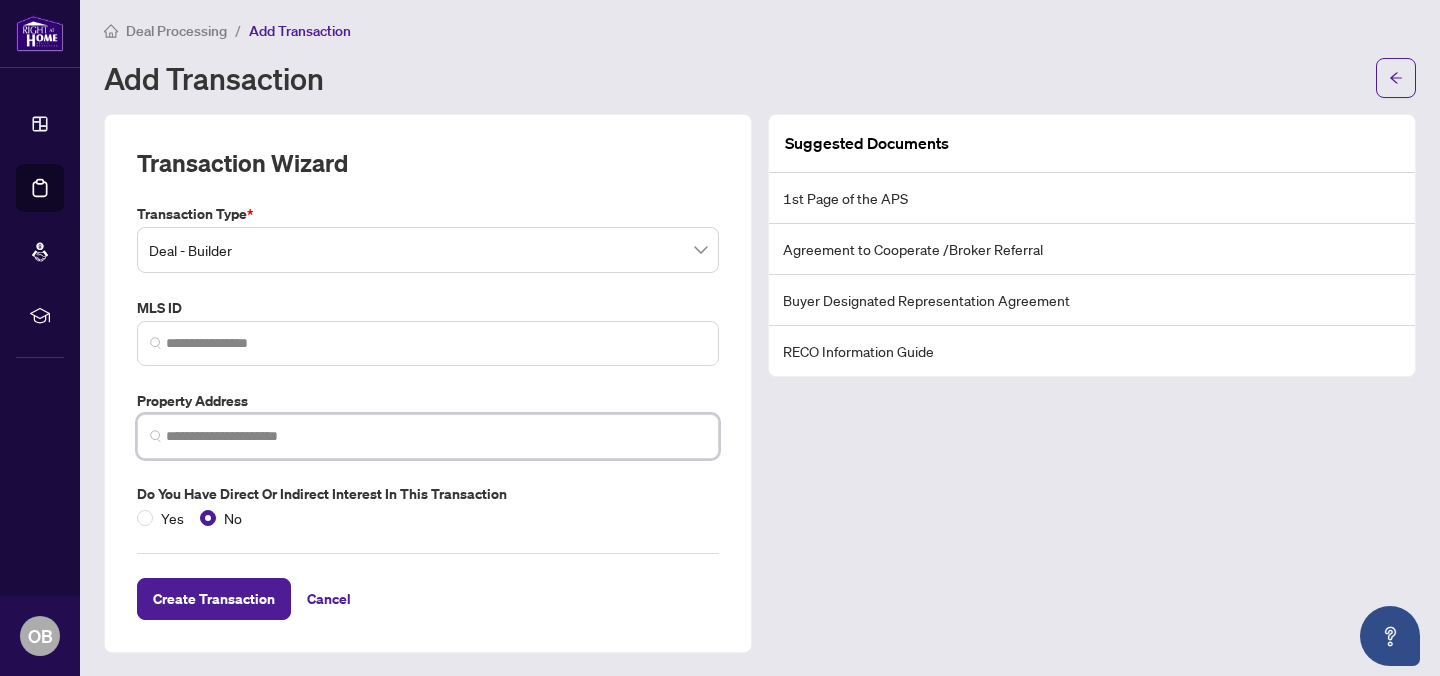 click at bounding box center [436, 436] 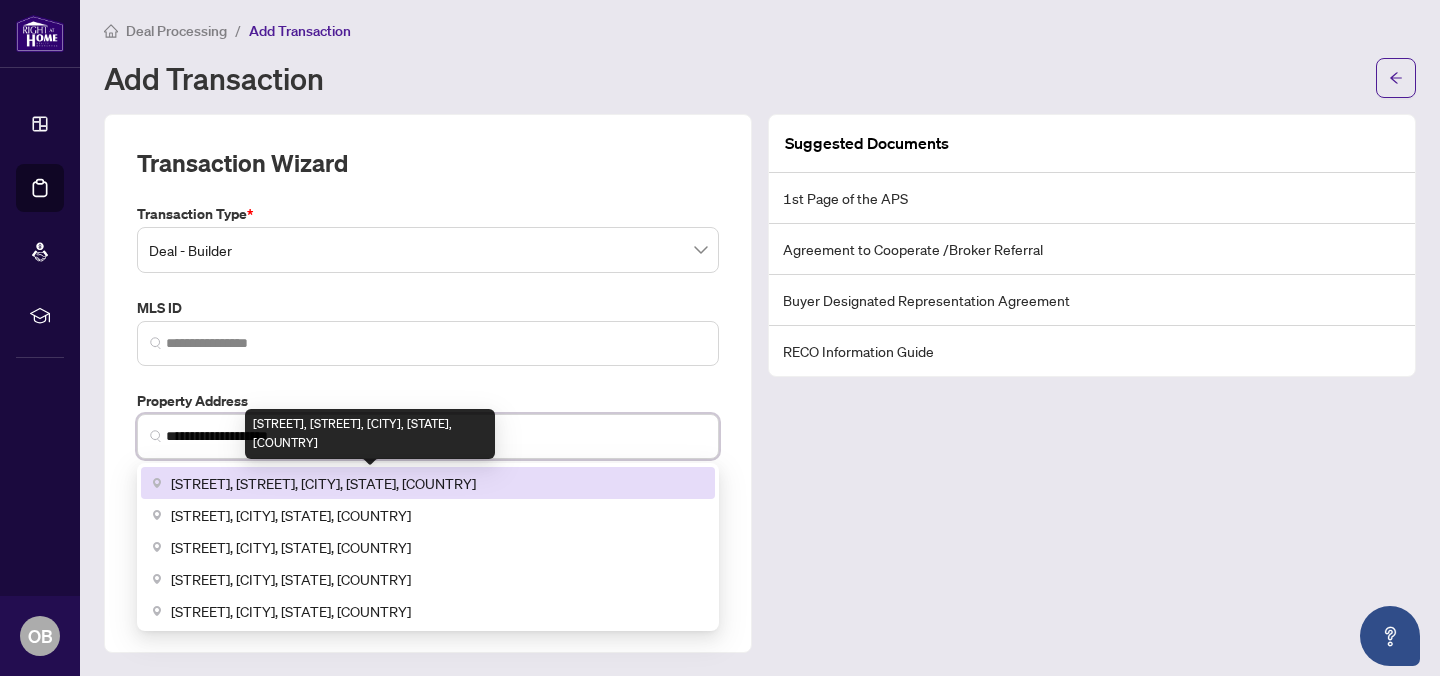 click on "[STREET], [STREET], [CITY], [STATE], [COUNTRY]" at bounding box center (323, 483) 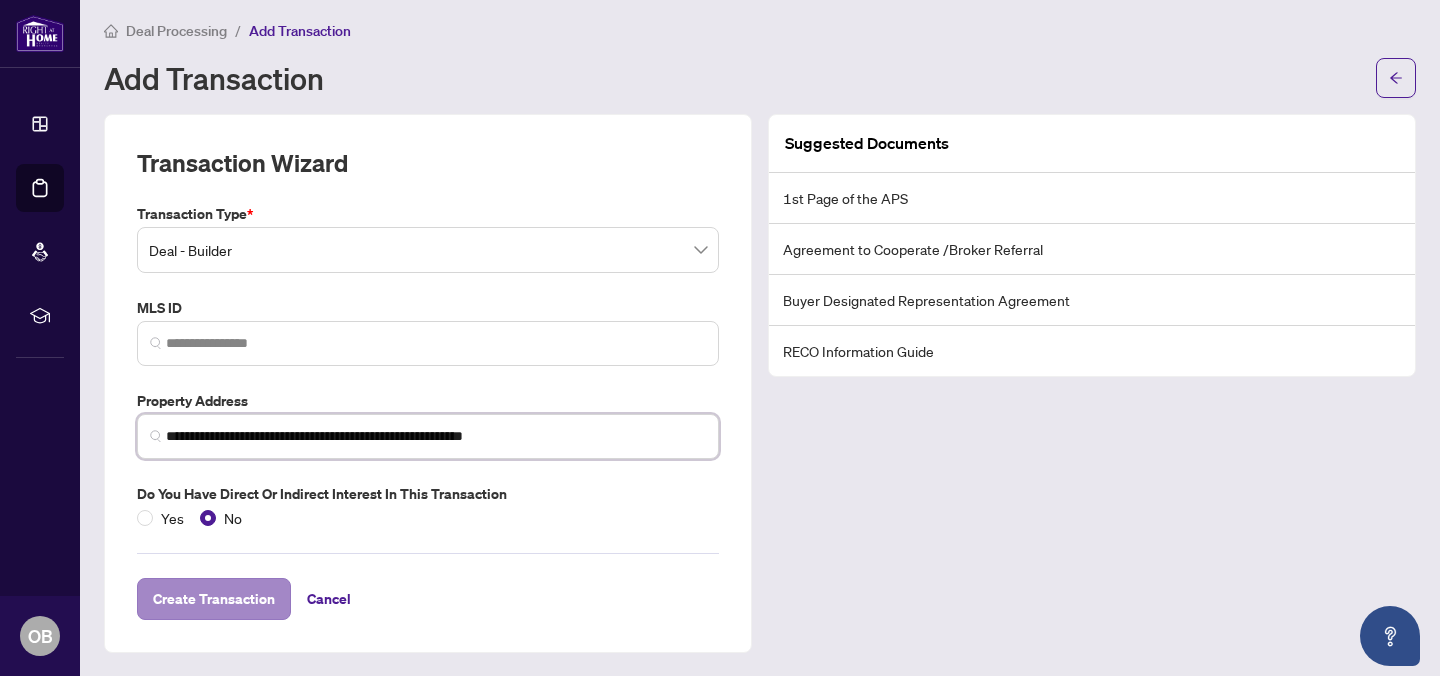 type on "**********" 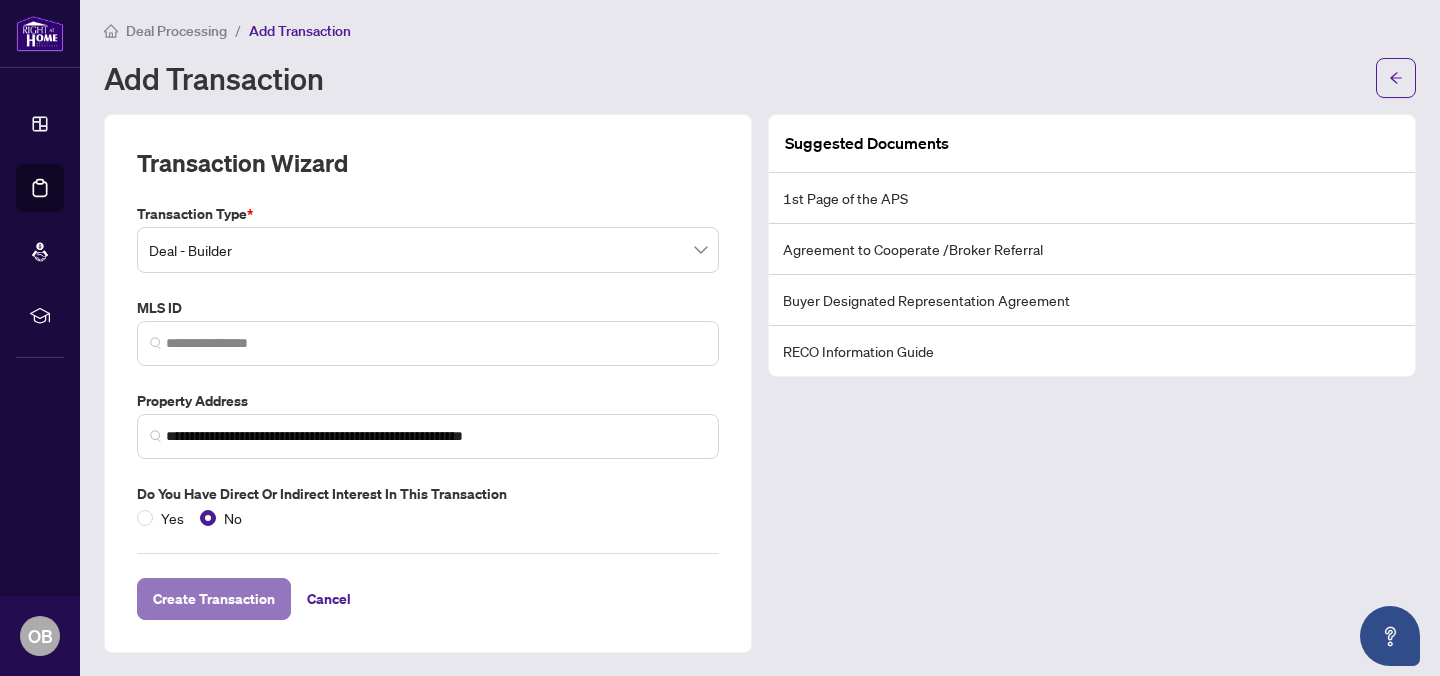 click on "Create Transaction" at bounding box center [214, 599] 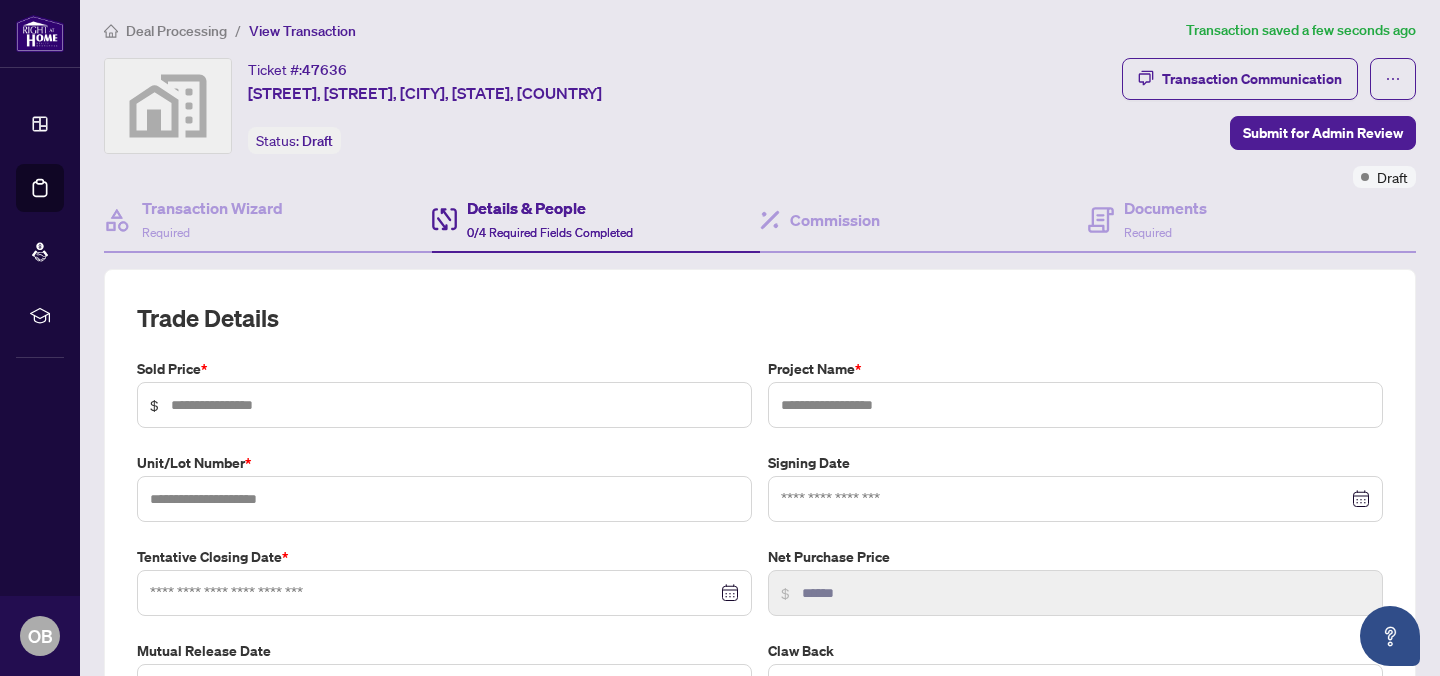 type 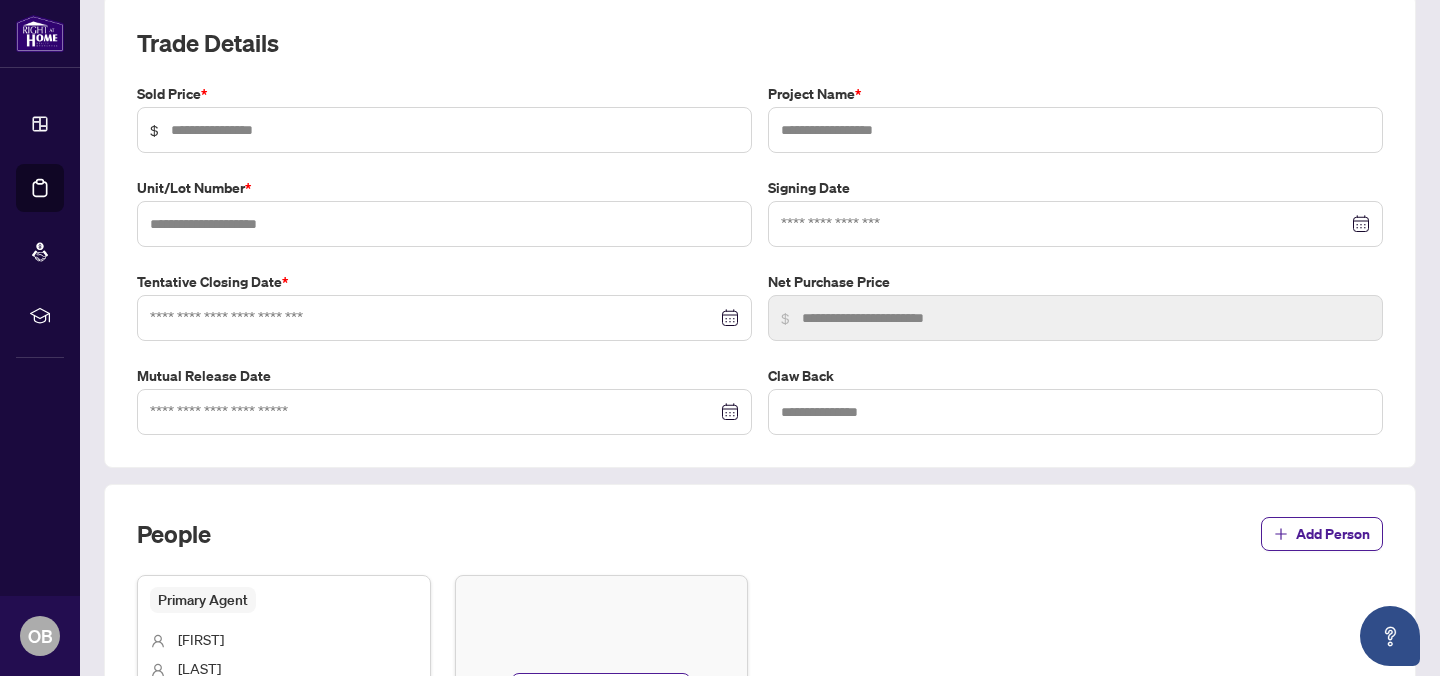 scroll, scrollTop: 286, scrollLeft: 0, axis: vertical 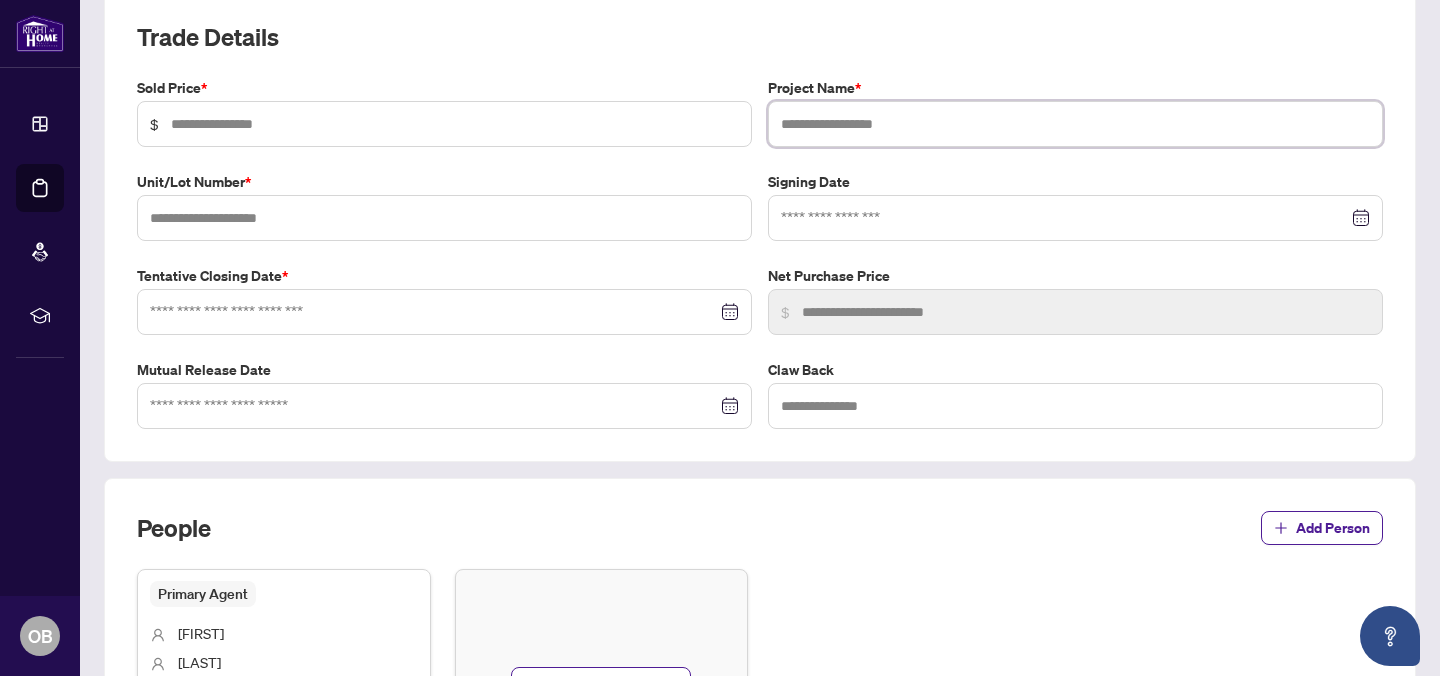 click at bounding box center (1075, 124) 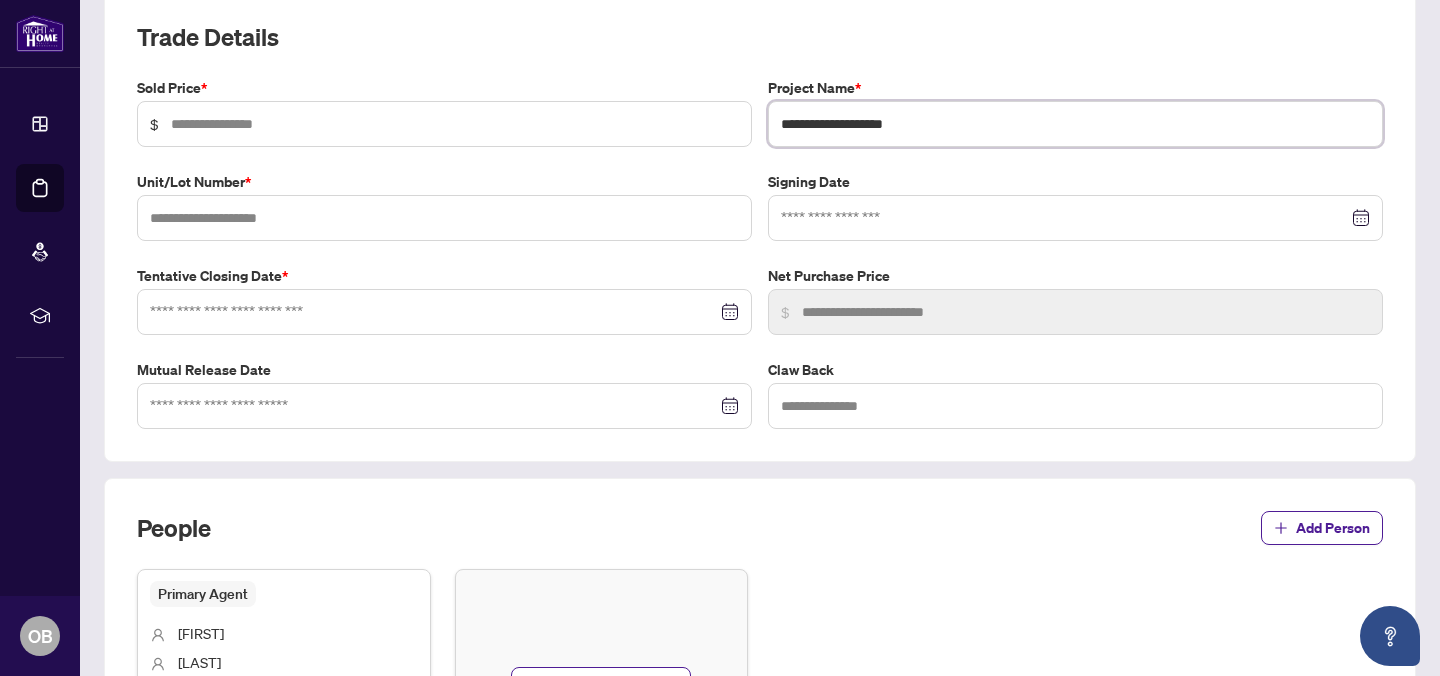 drag, startPoint x: 963, startPoint y: 128, endPoint x: 923, endPoint y: 127, distance: 40.012497 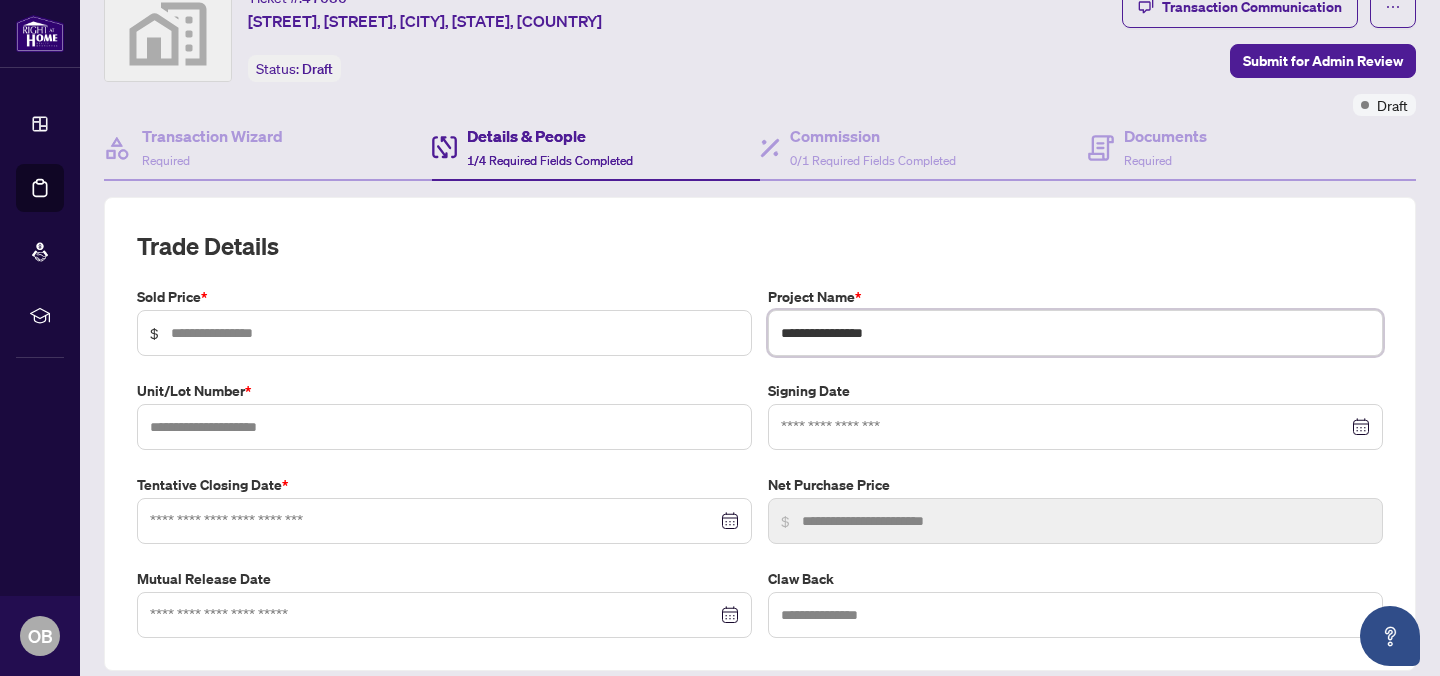 scroll, scrollTop: 83, scrollLeft: 0, axis: vertical 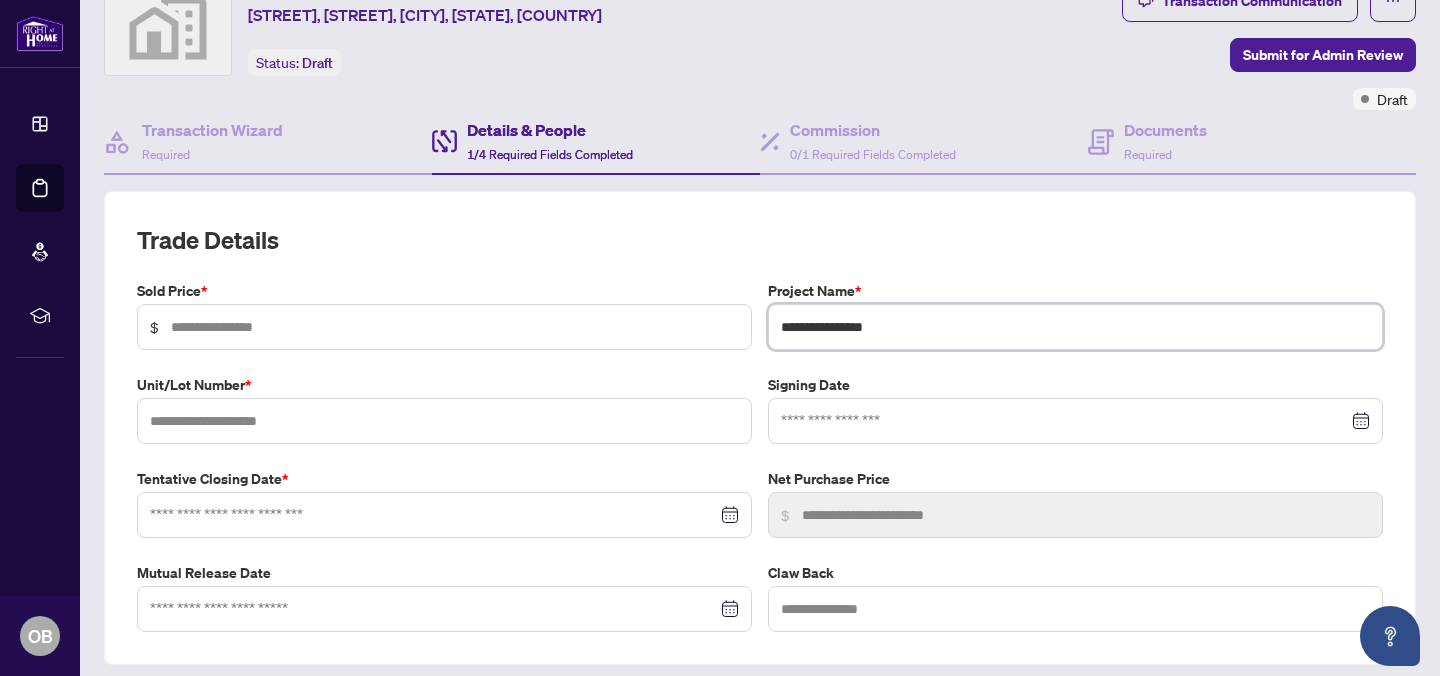 type on "**********" 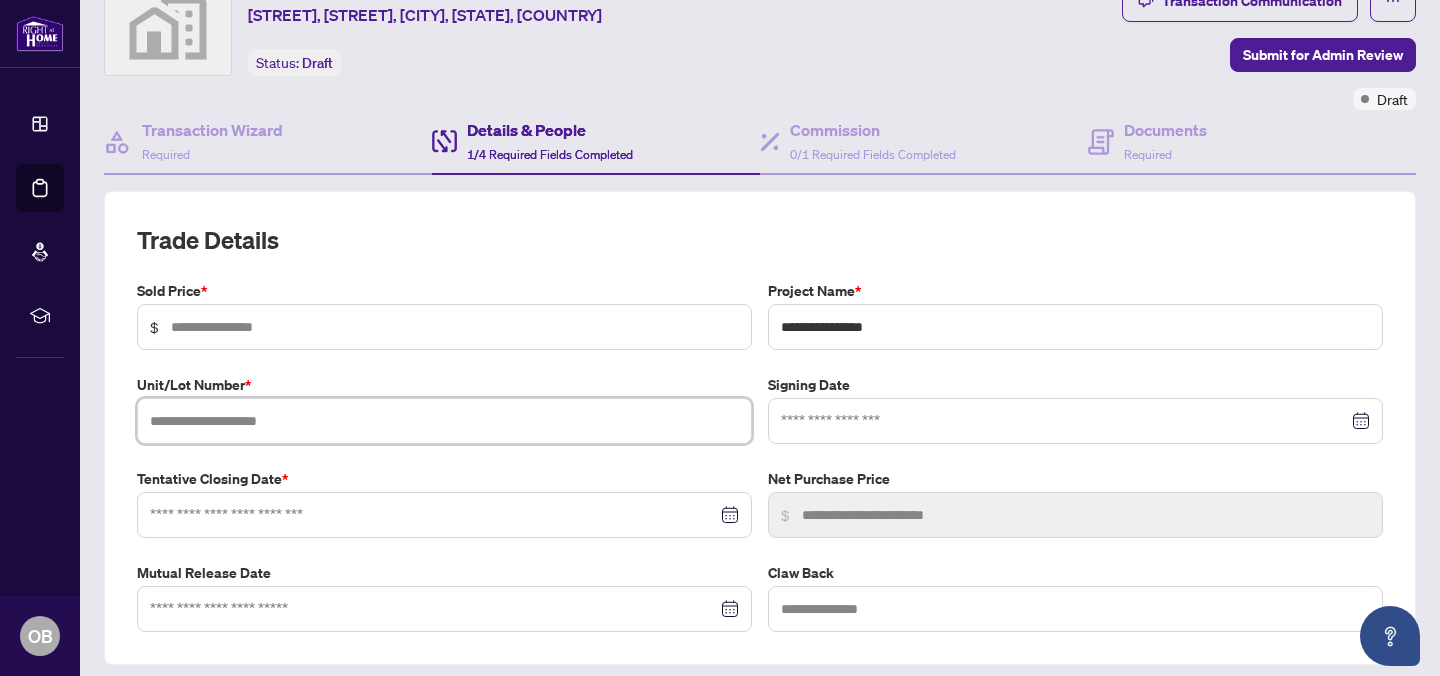 click at bounding box center (444, 421) 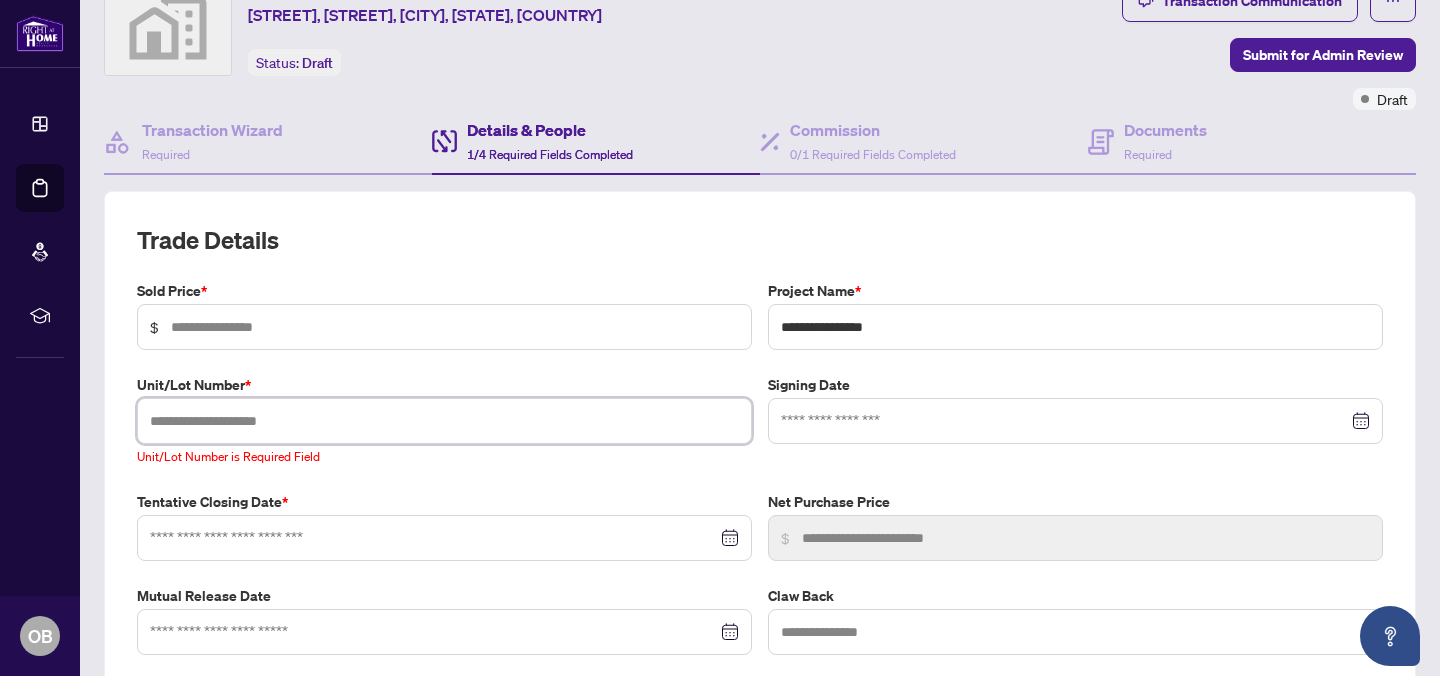 click at bounding box center (444, 421) 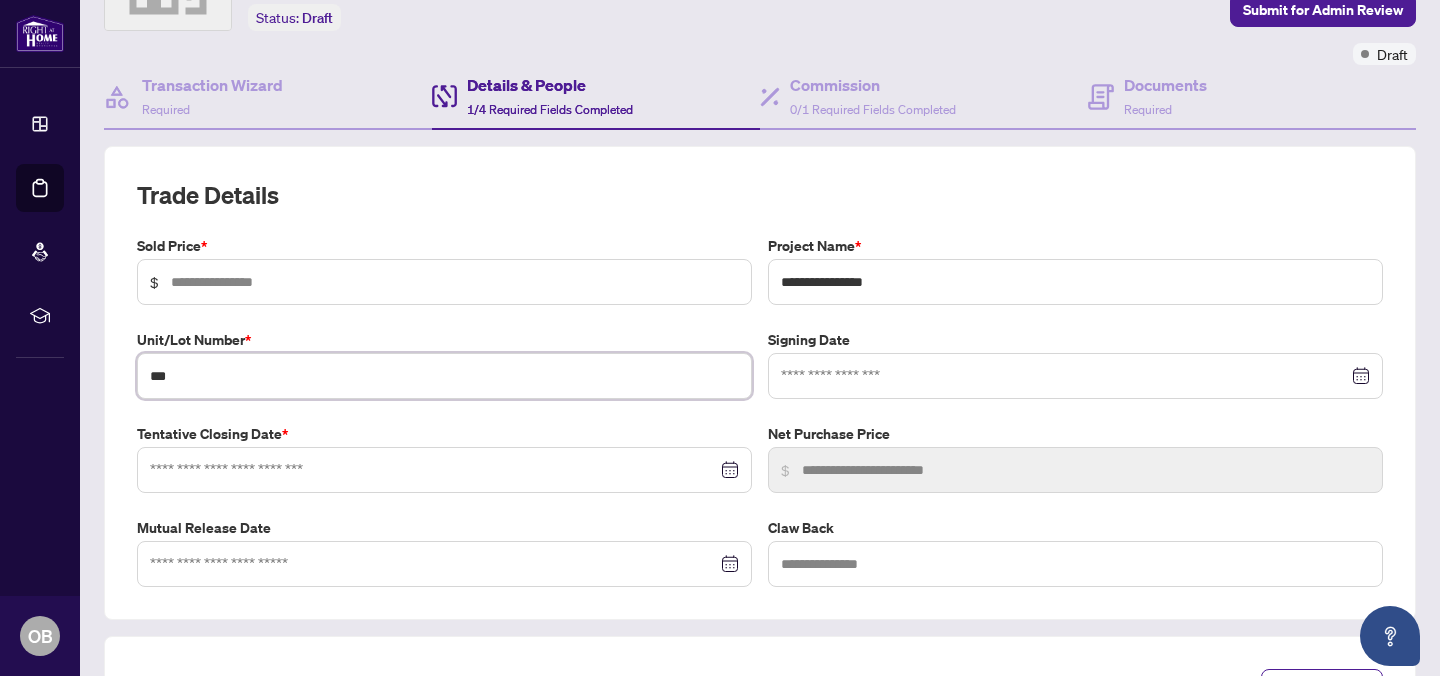 scroll, scrollTop: 26, scrollLeft: 0, axis: vertical 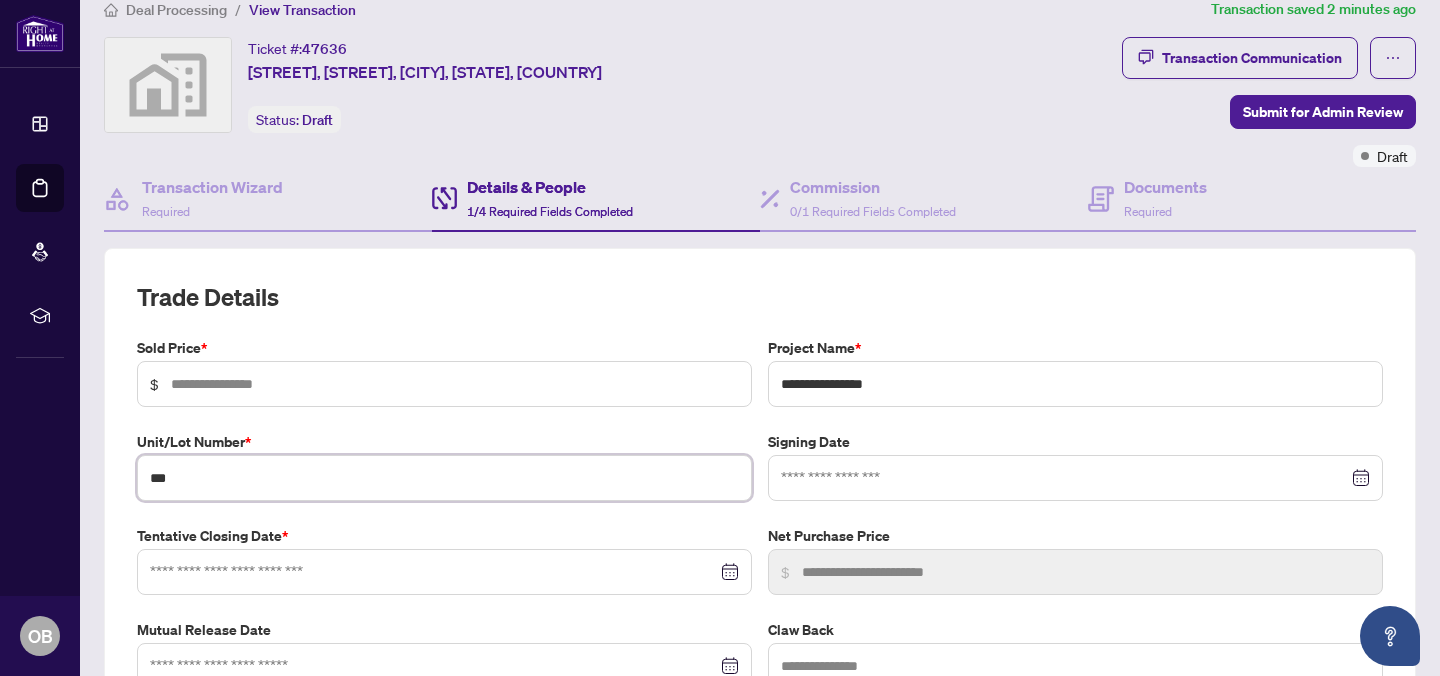 type on "***" 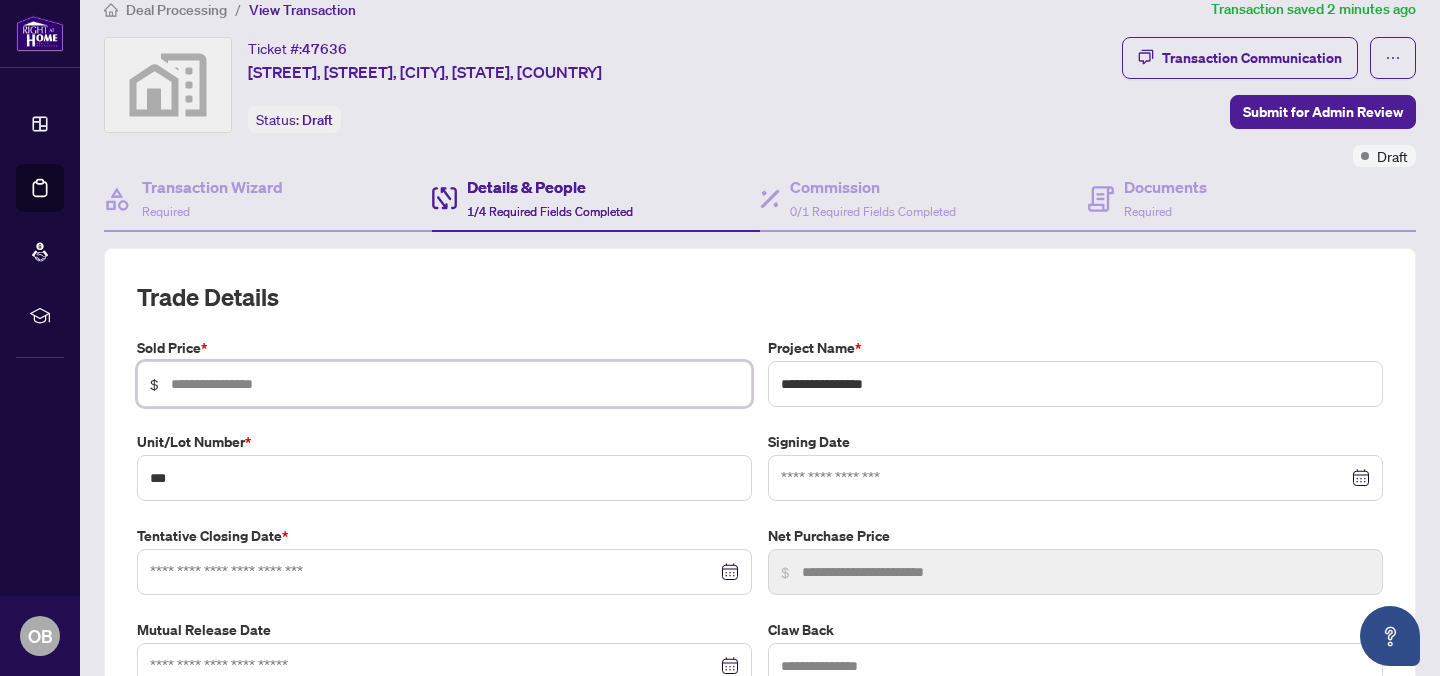 click at bounding box center [455, 384] 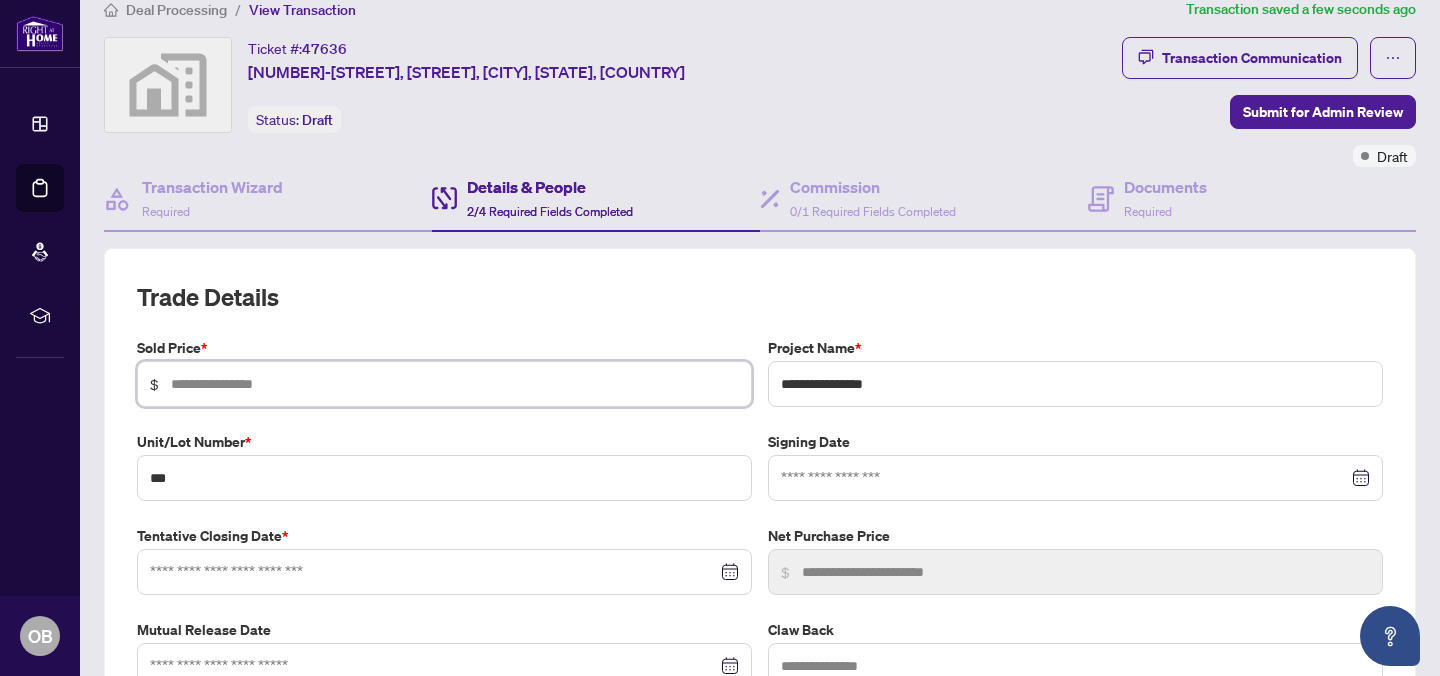 type on "*" 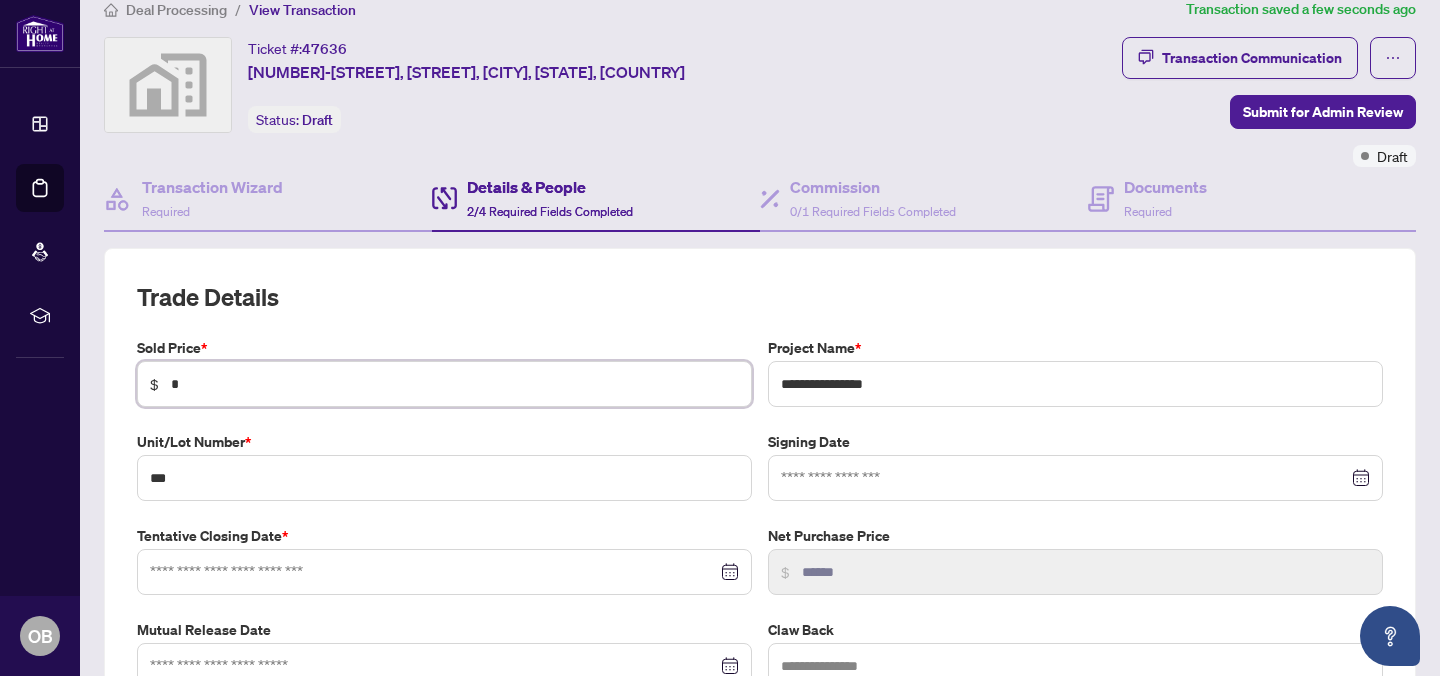 type on "**" 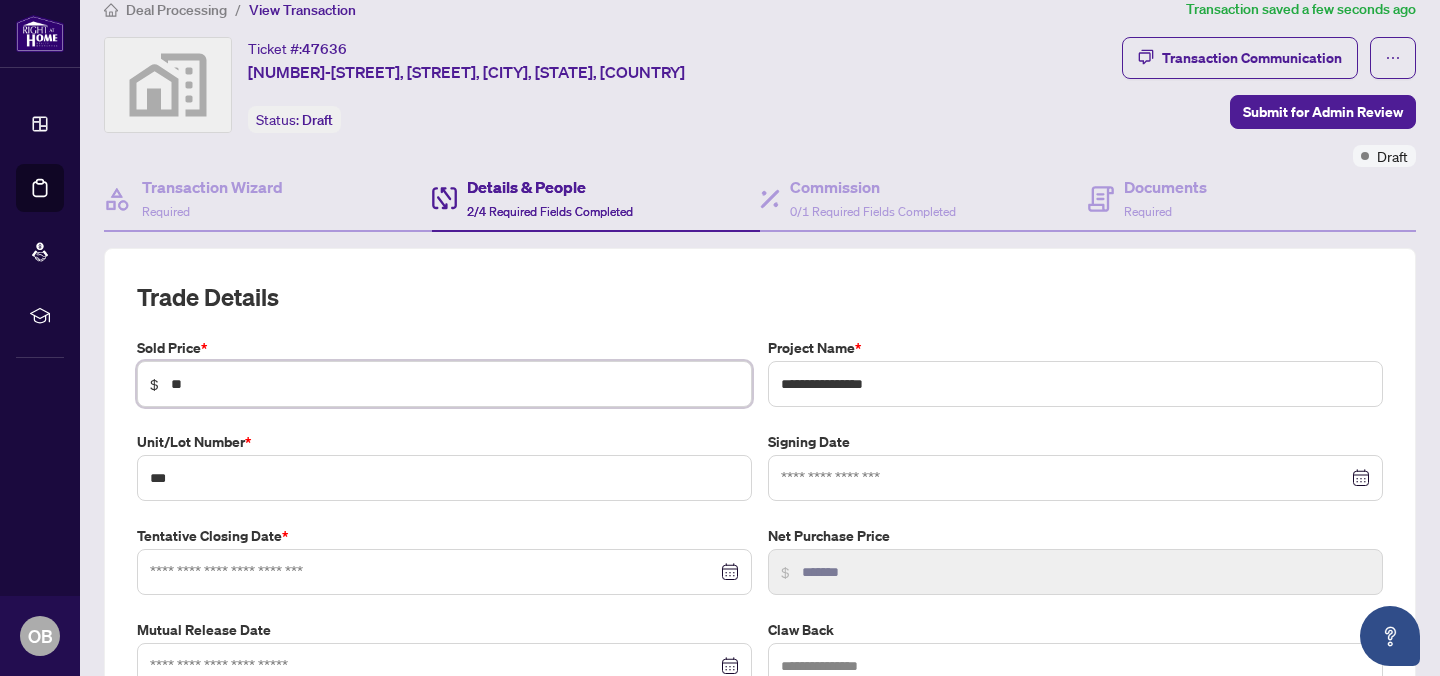 type on "***" 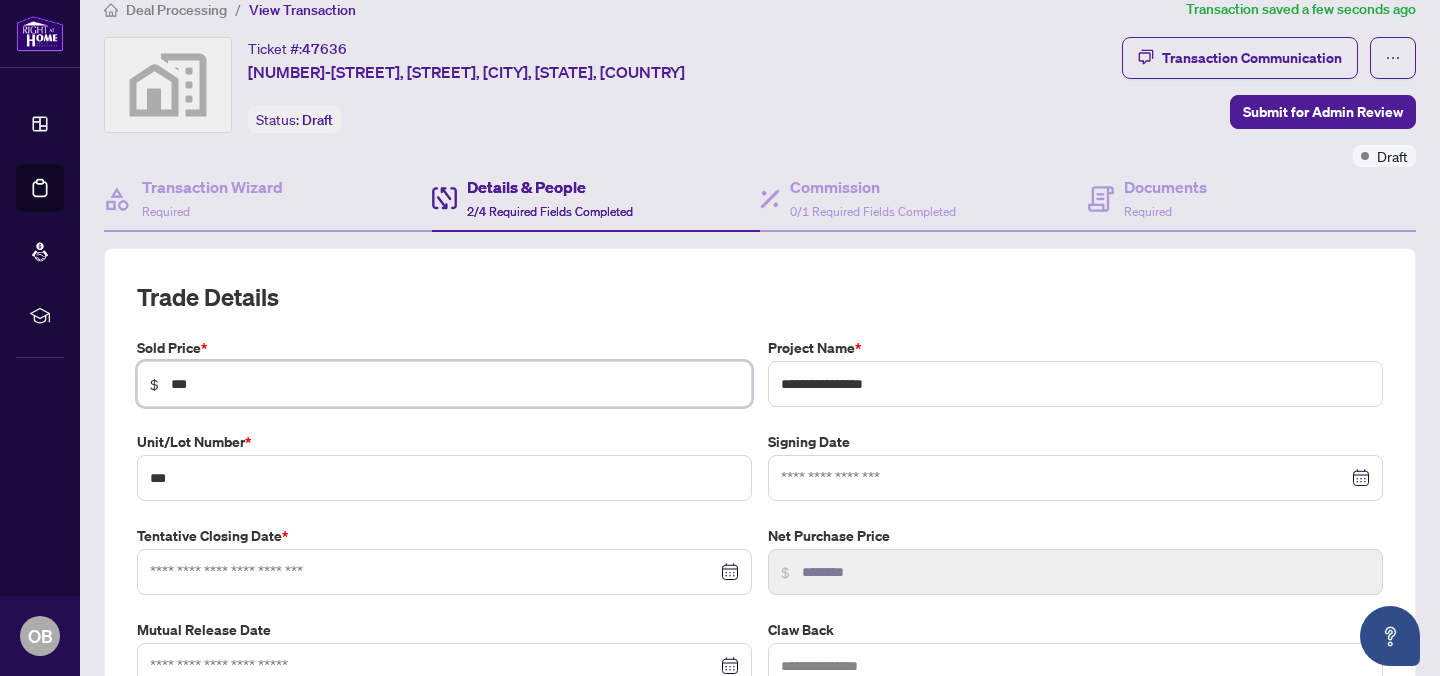 type on "*****" 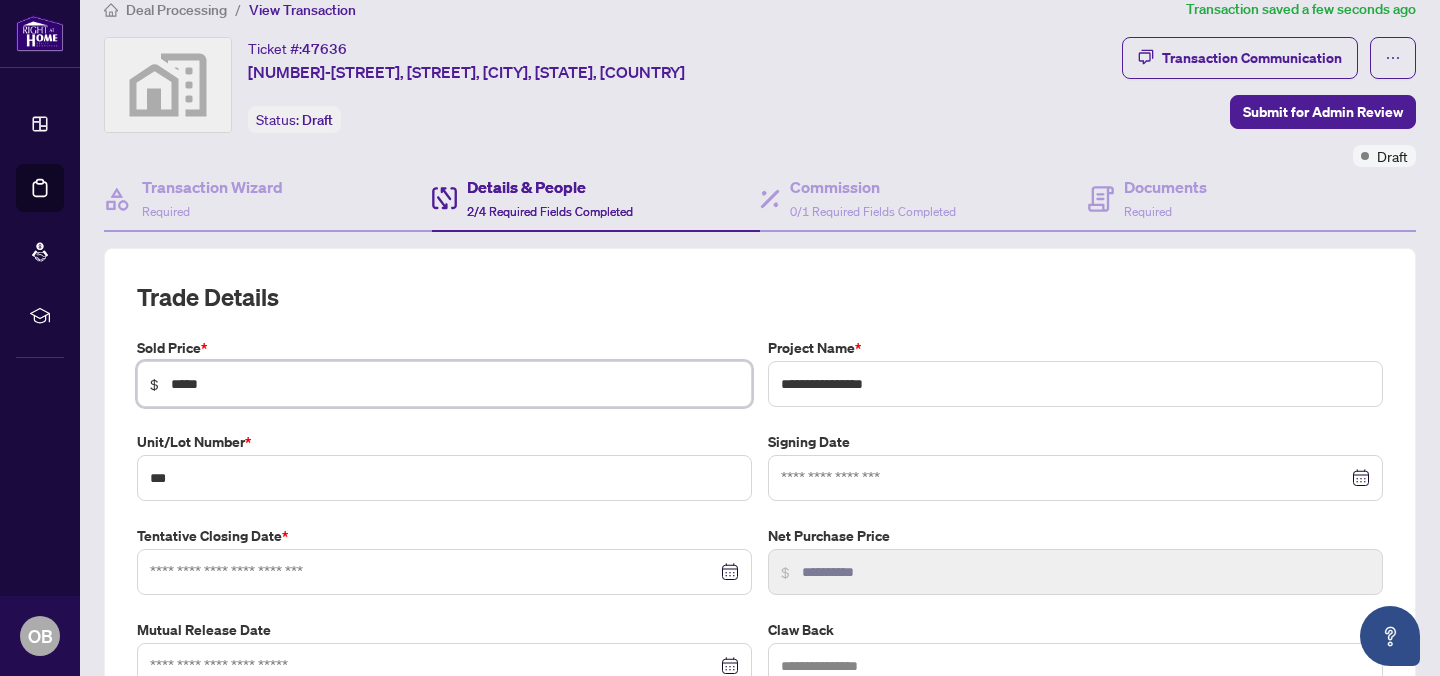 type on "******" 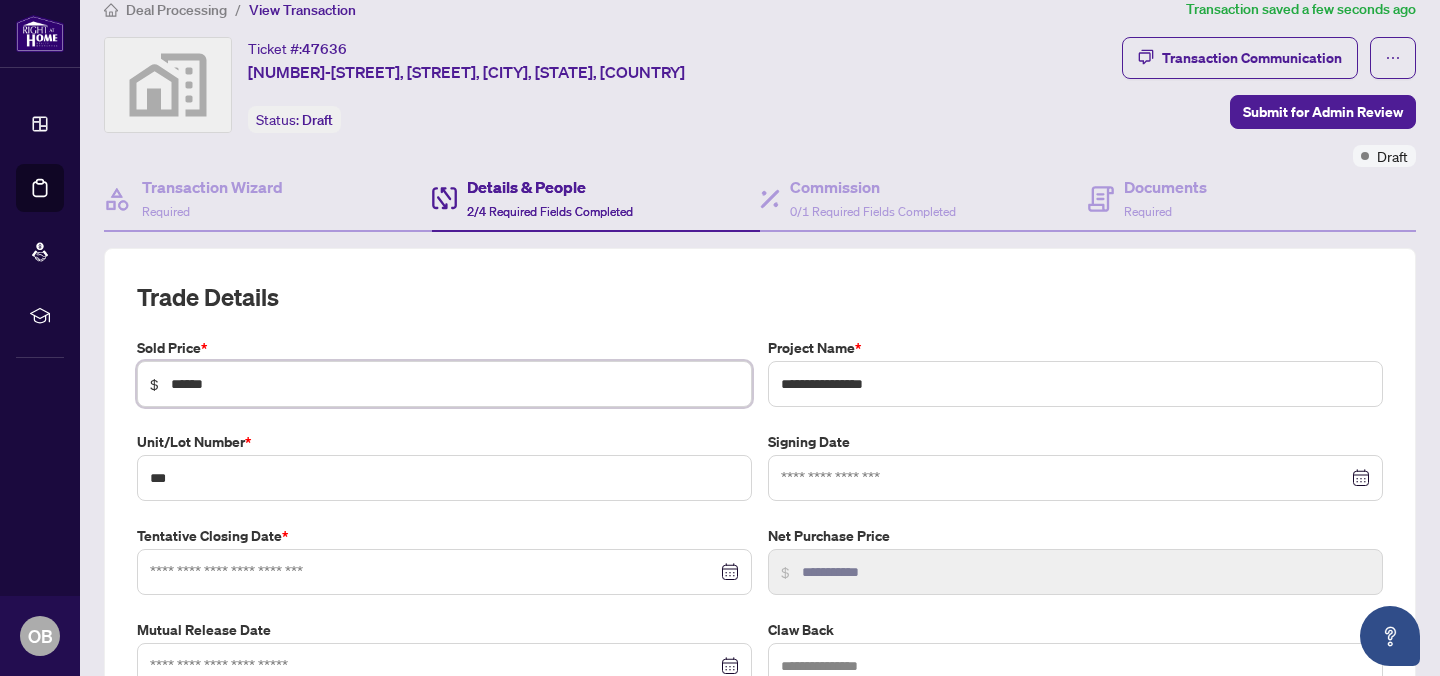 type on "*******" 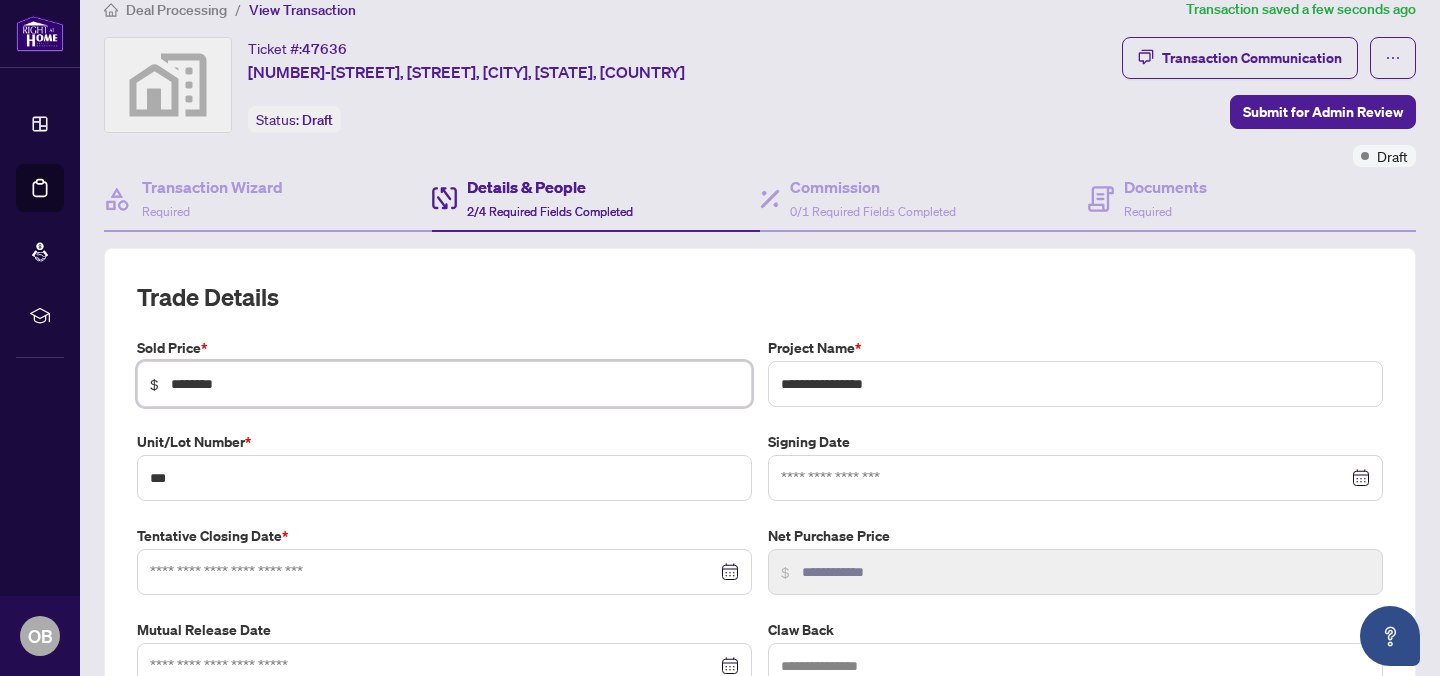 type on "*********" 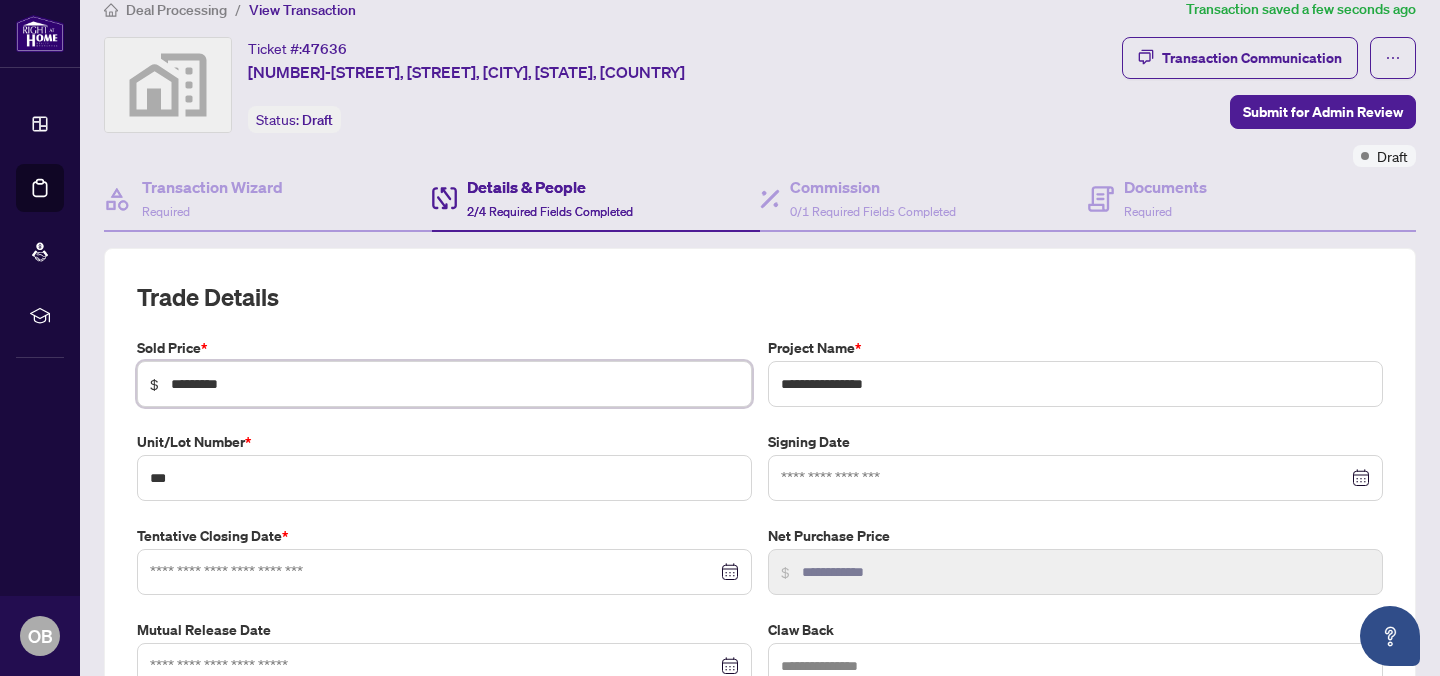 type on "**********" 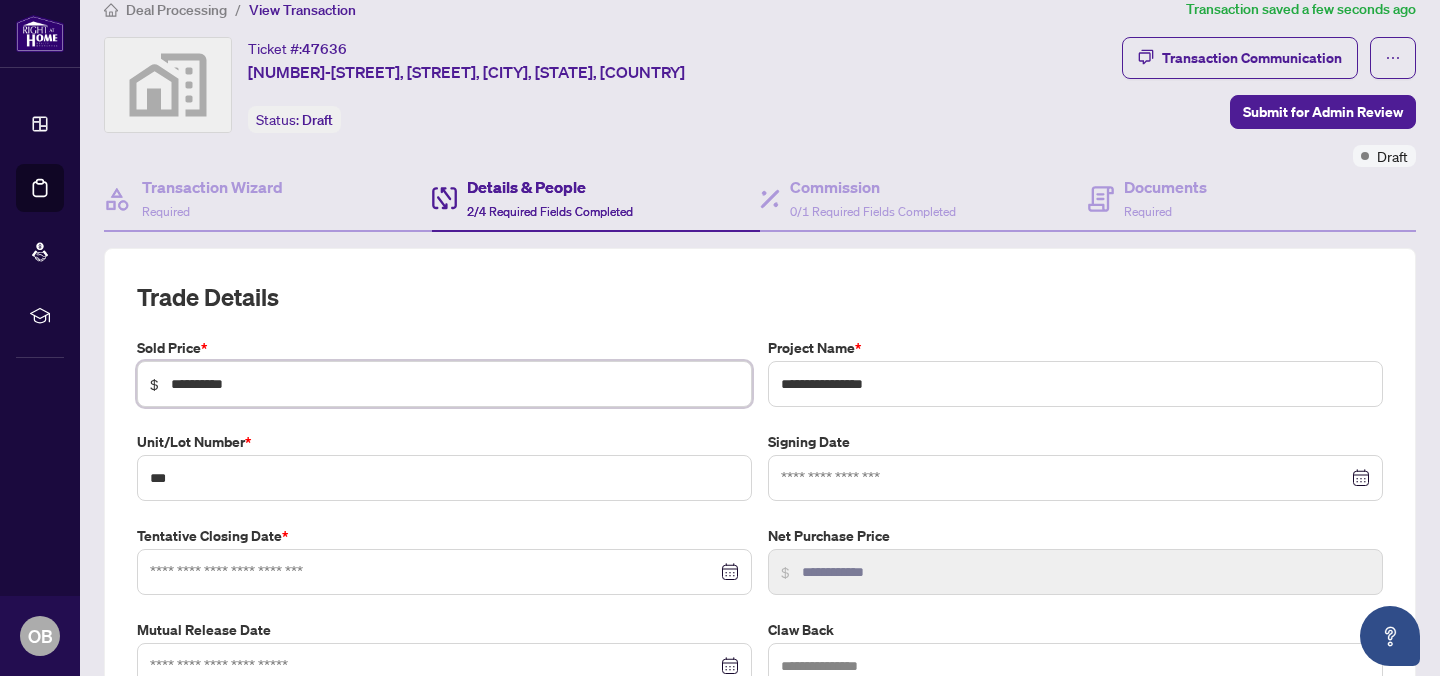 type on "**********" 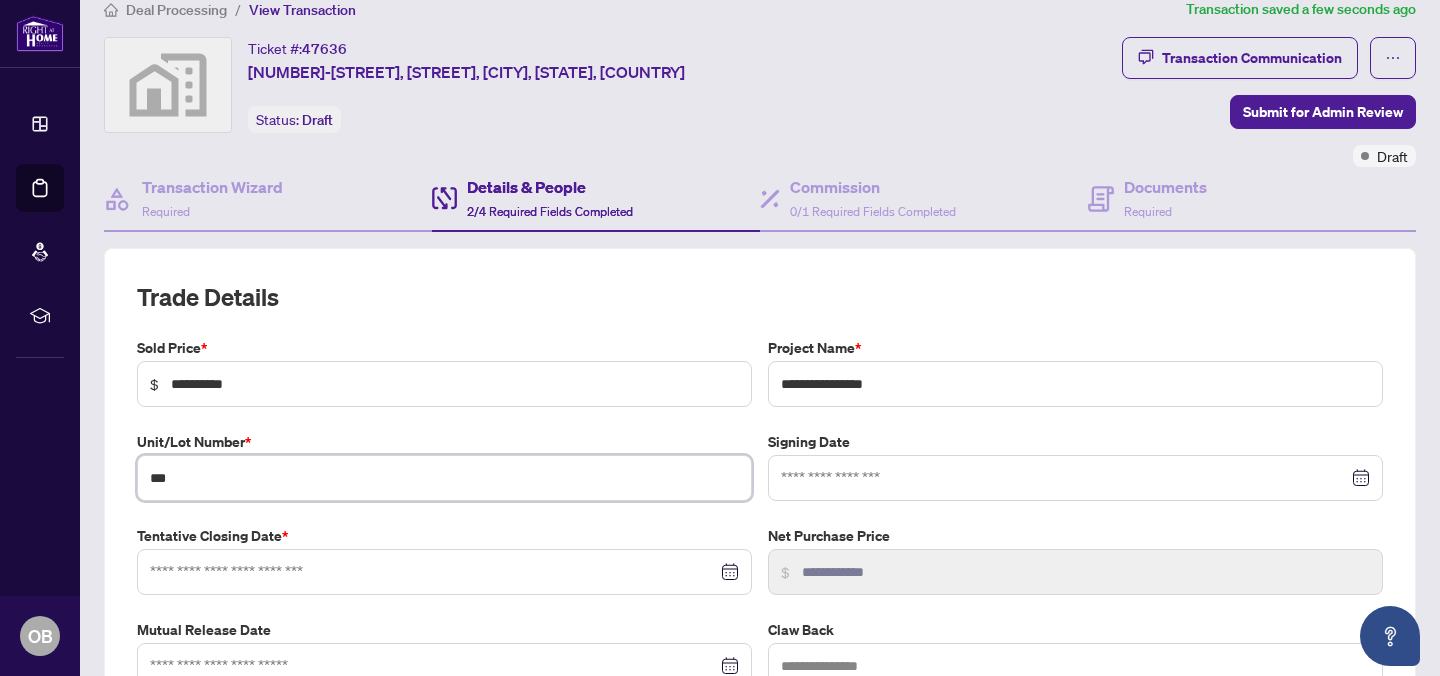 click on "***" at bounding box center (444, 478) 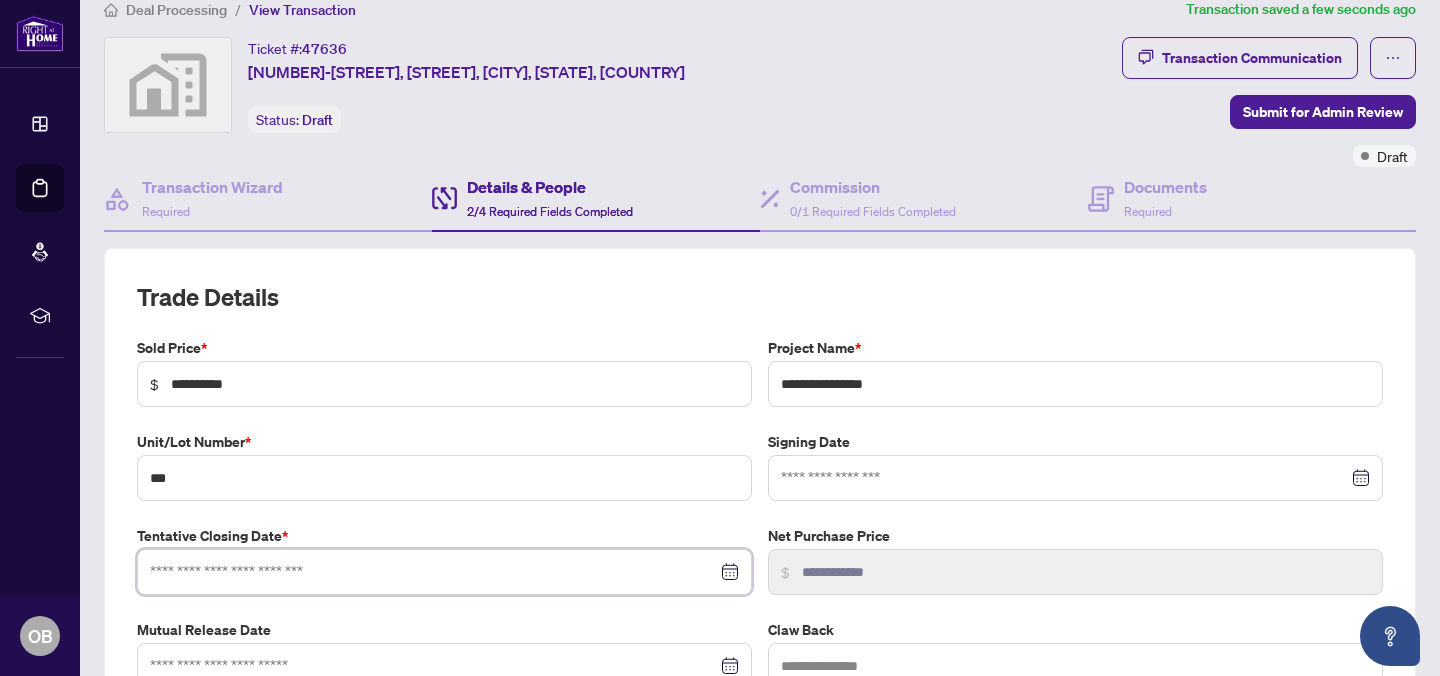 click at bounding box center (433, 572) 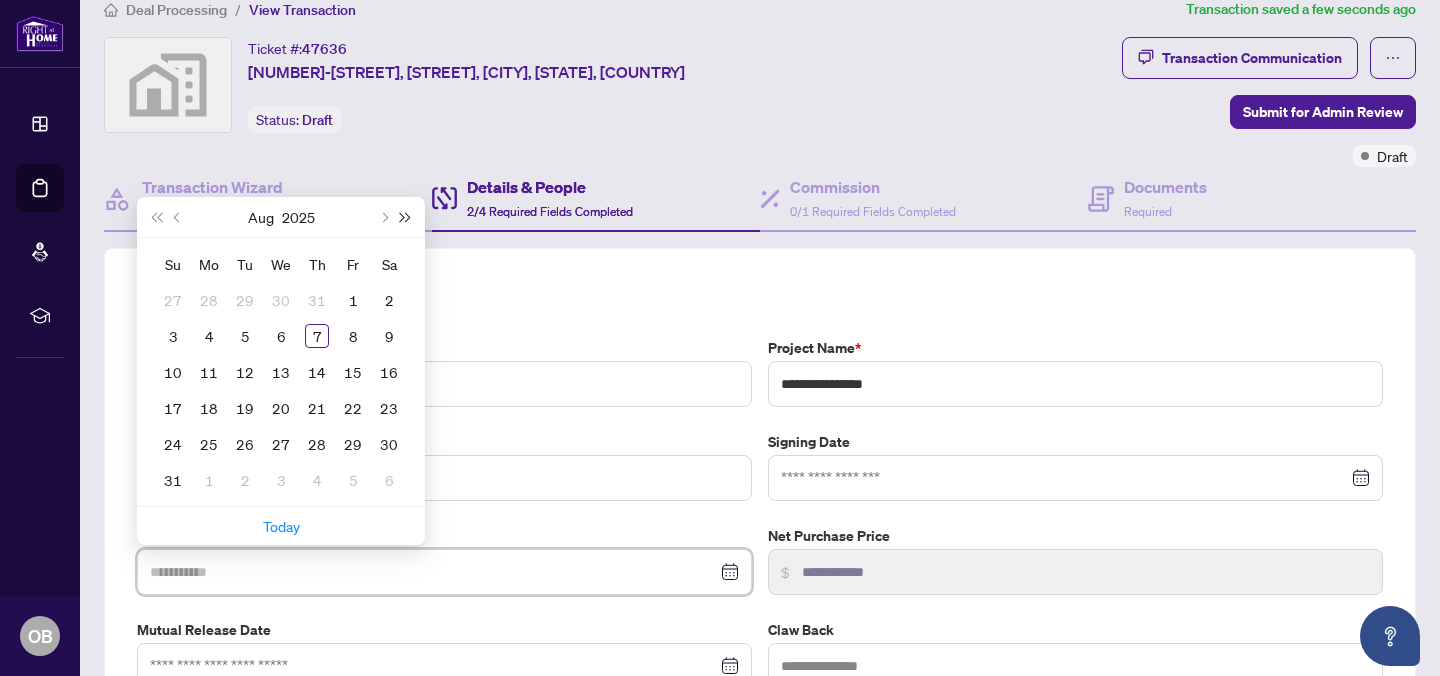 type on "**********" 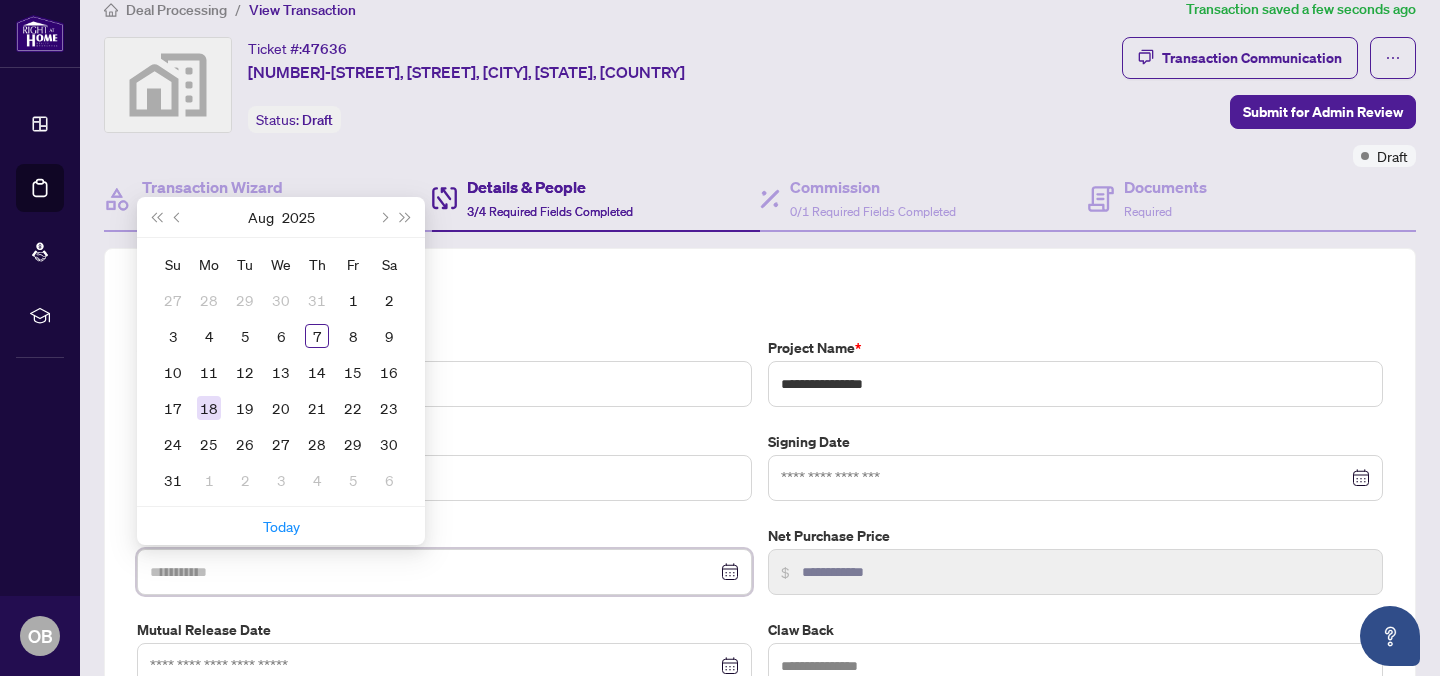 type on "**********" 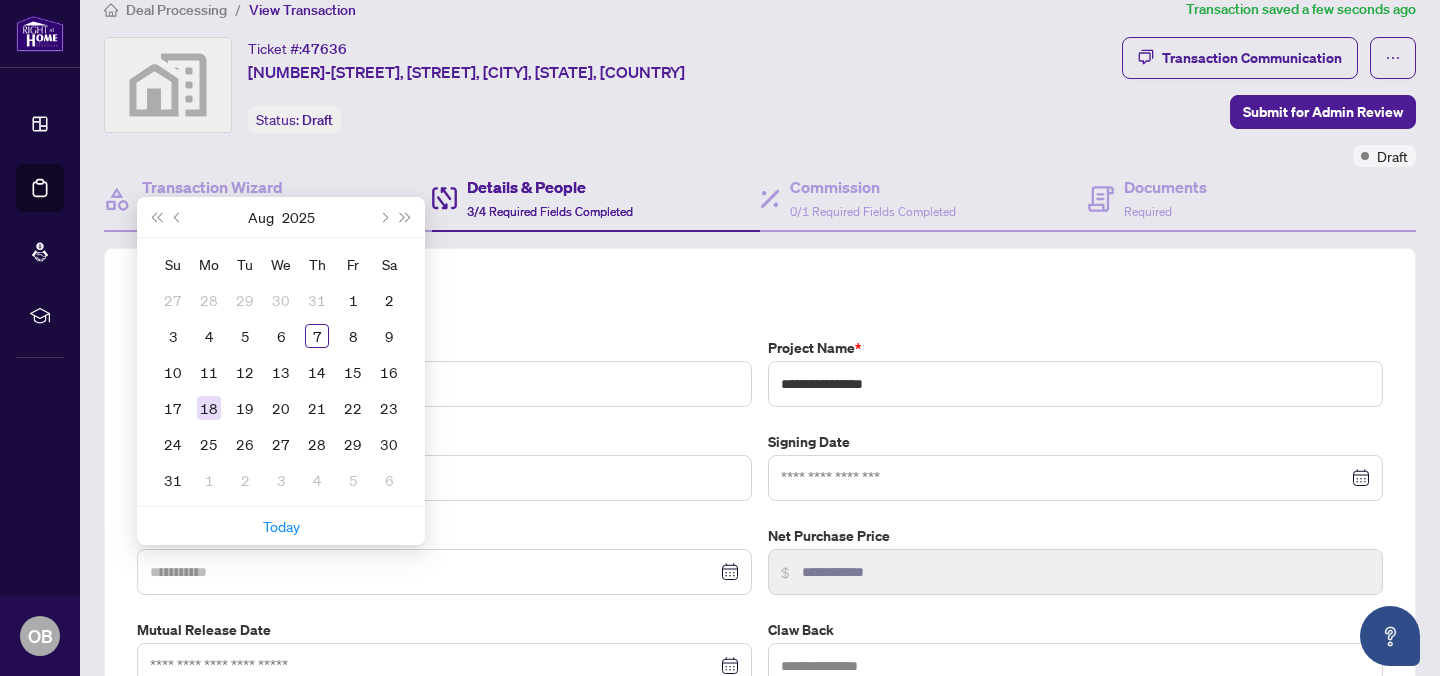 click on "18" at bounding box center (209, 408) 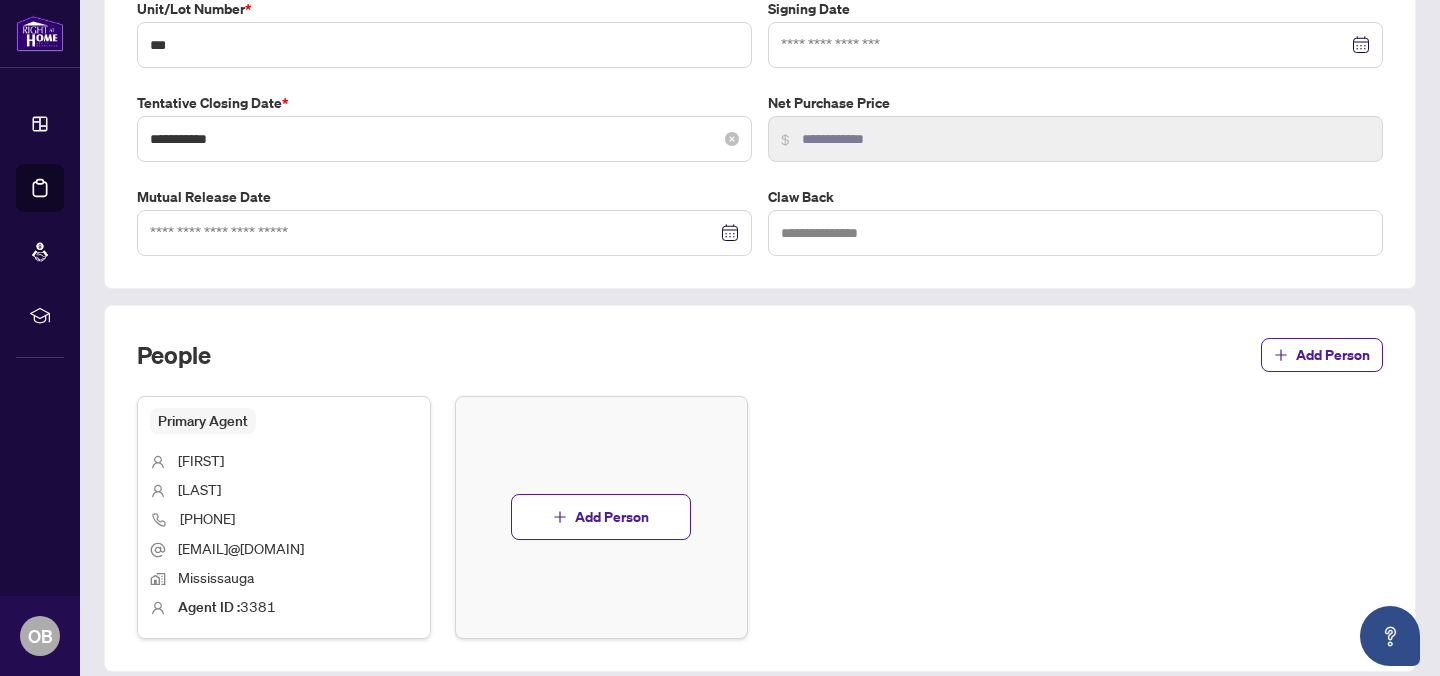 scroll, scrollTop: 604, scrollLeft: 0, axis: vertical 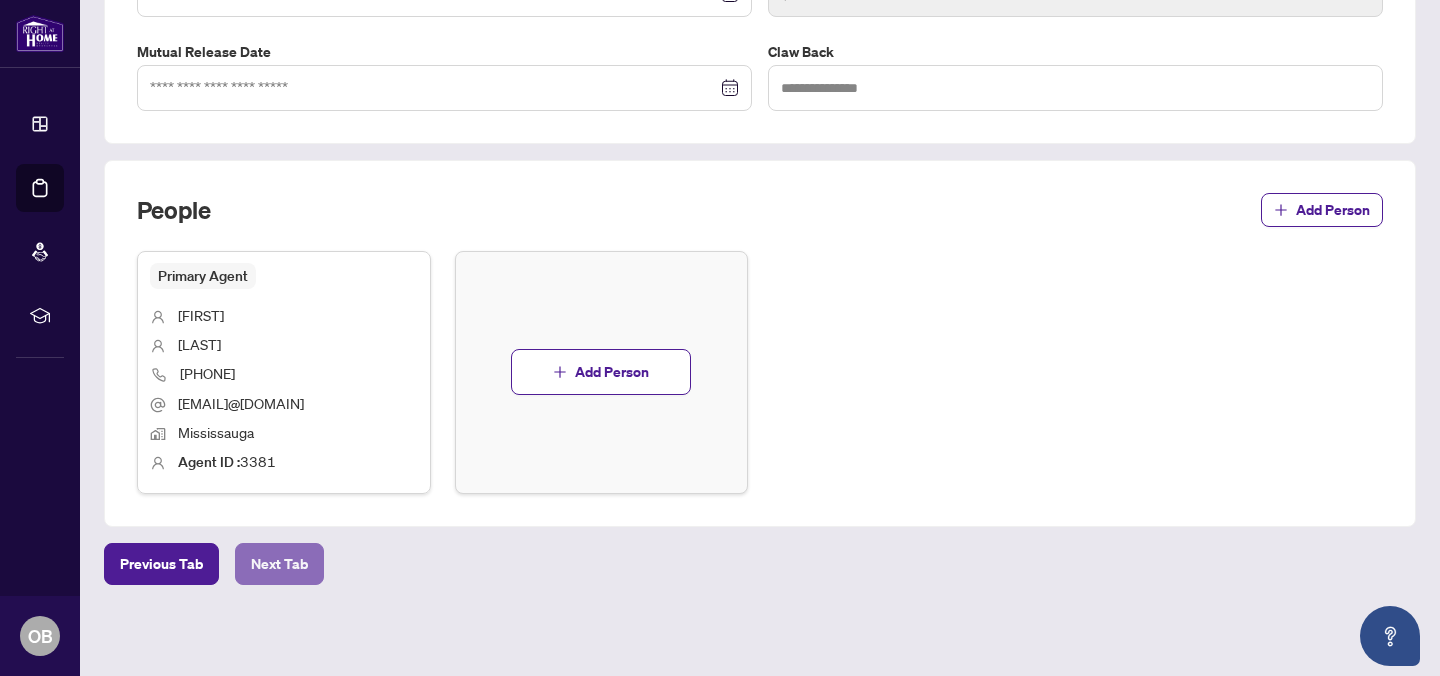 click on "Next Tab" at bounding box center [279, 564] 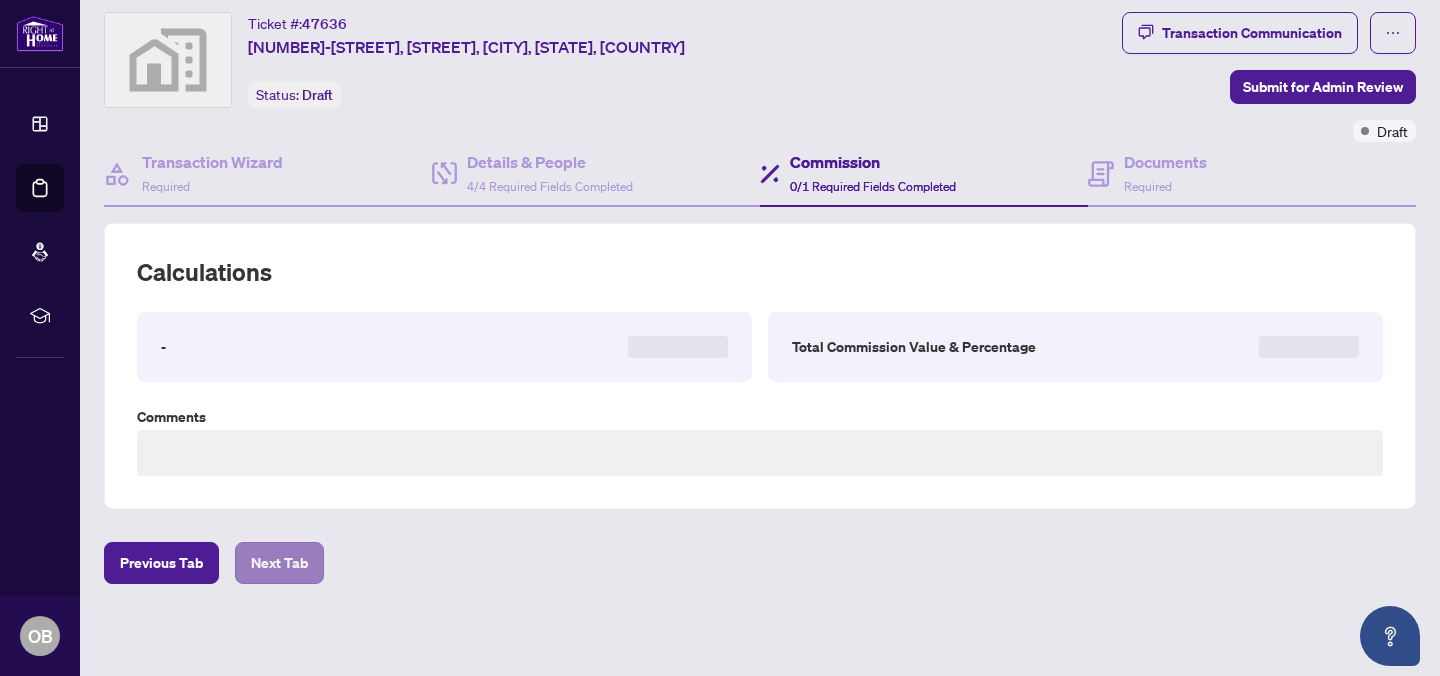 scroll, scrollTop: 604, scrollLeft: 0, axis: vertical 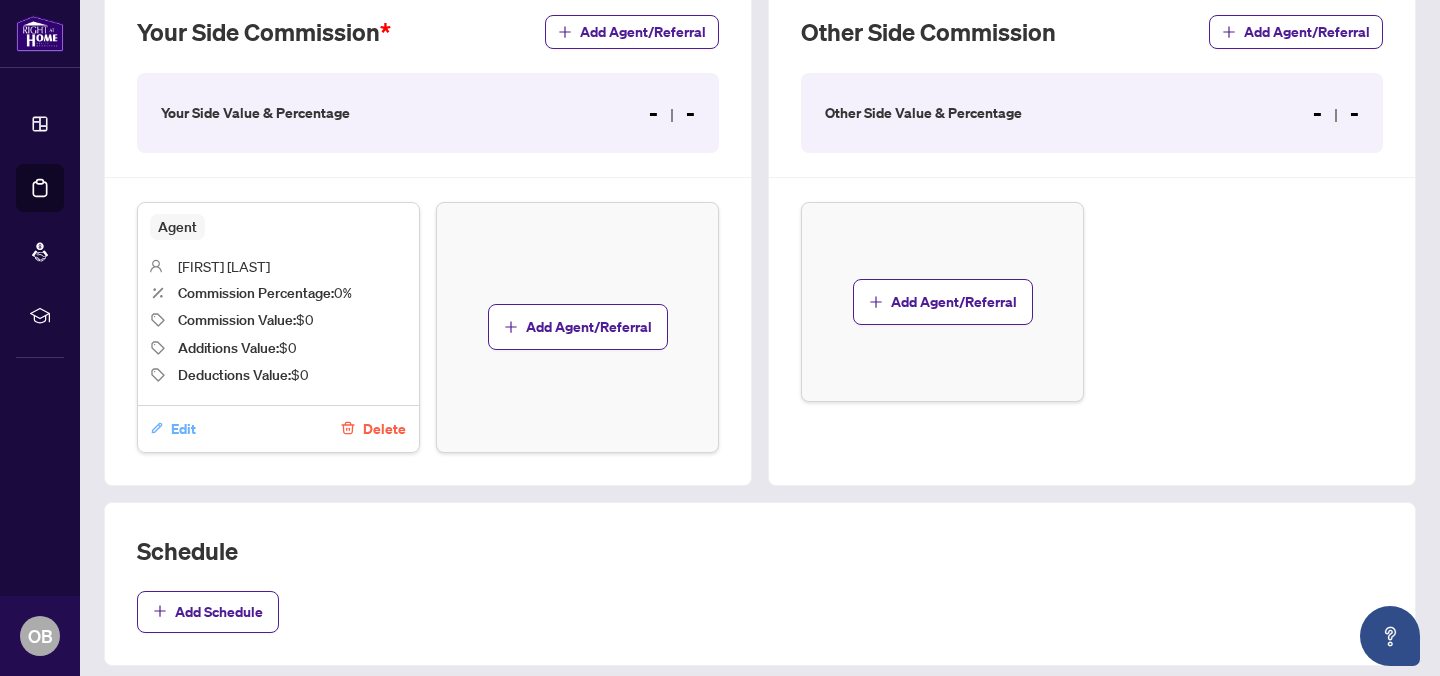 click on "Edit" at bounding box center (183, 429) 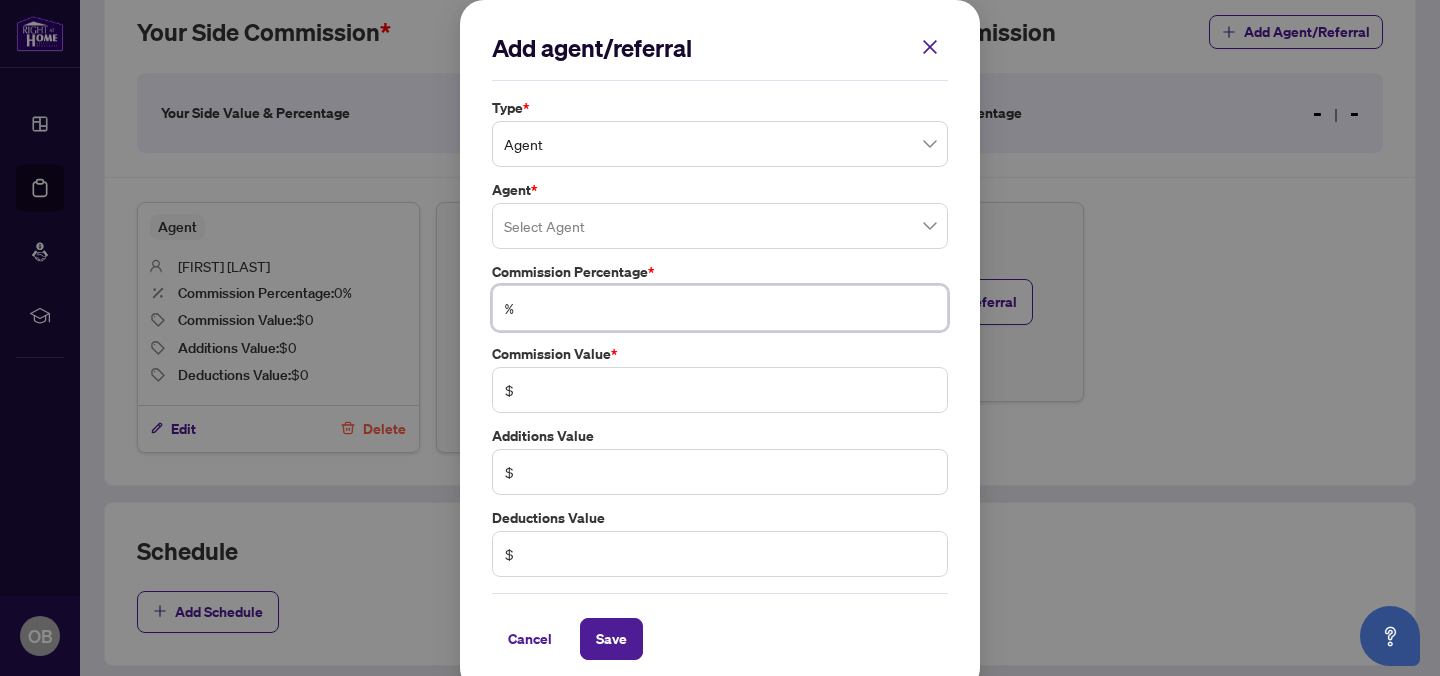 click at bounding box center (730, 308) 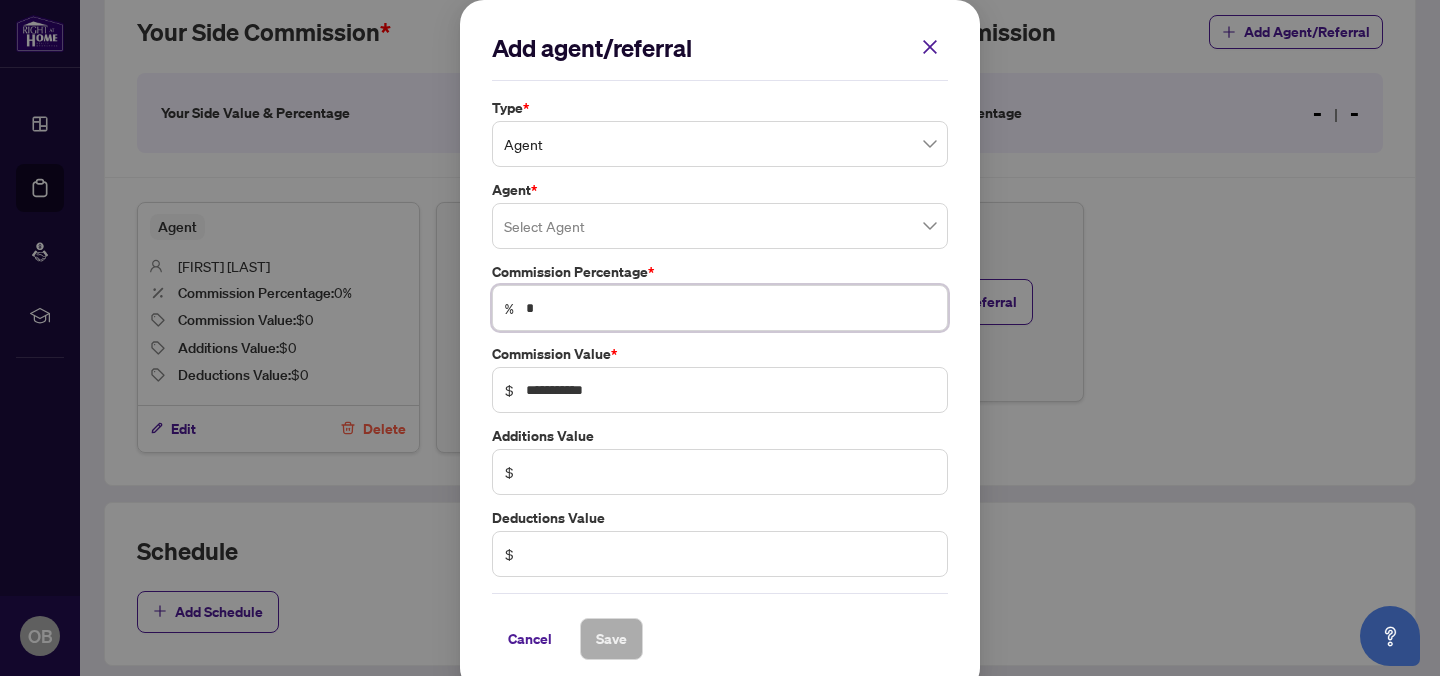 type on "**" 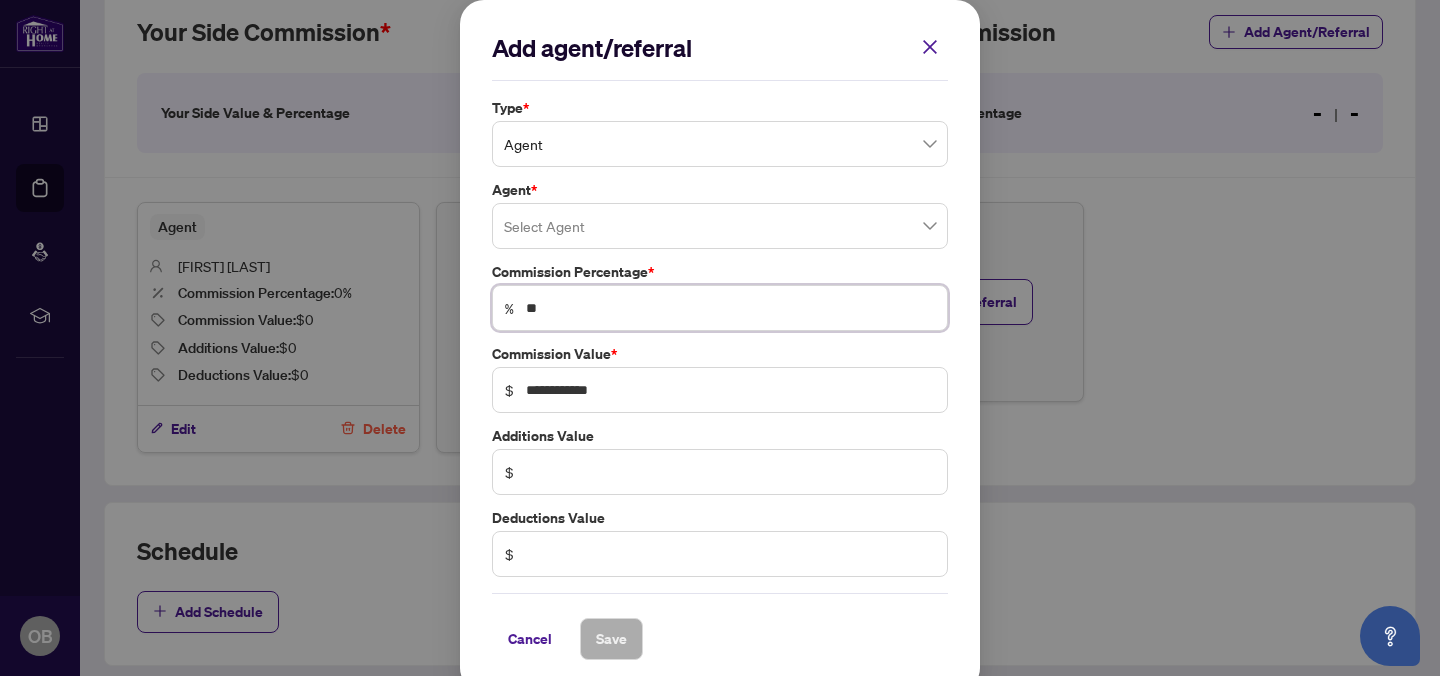 type on "*" 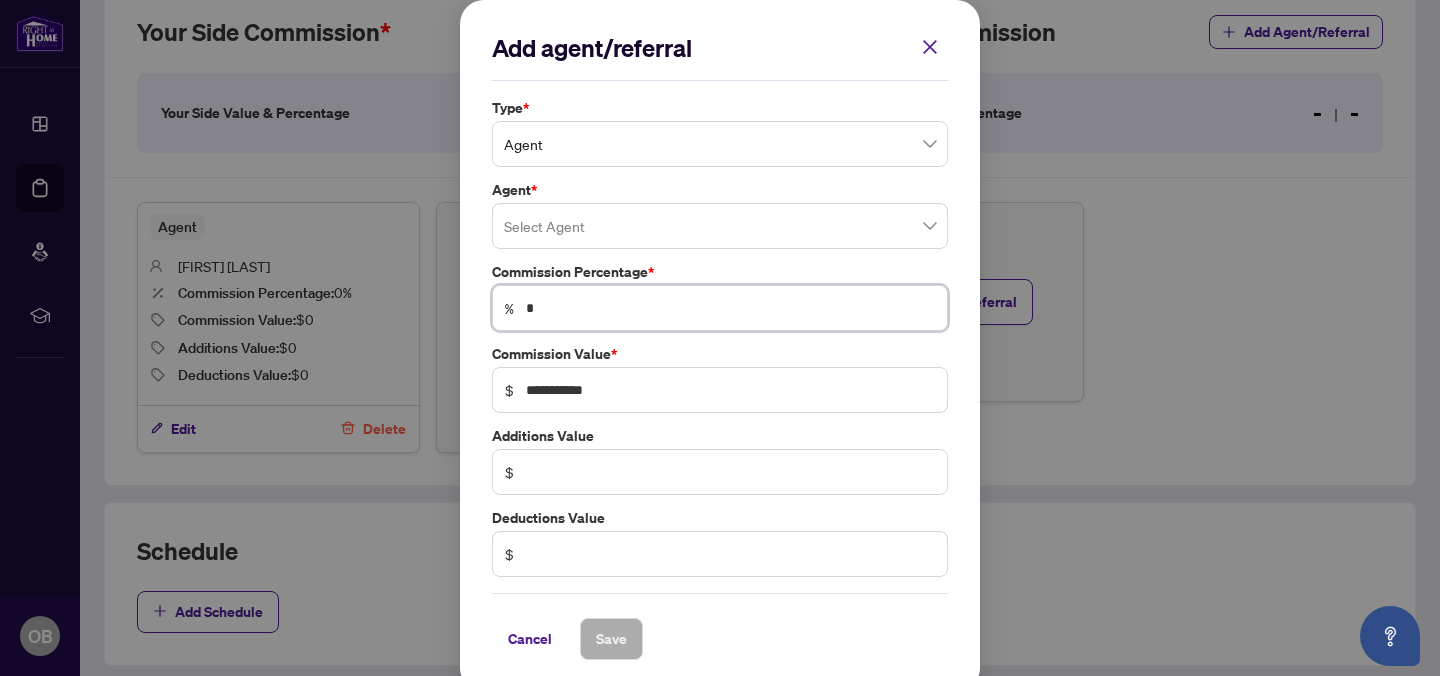 type on "*" 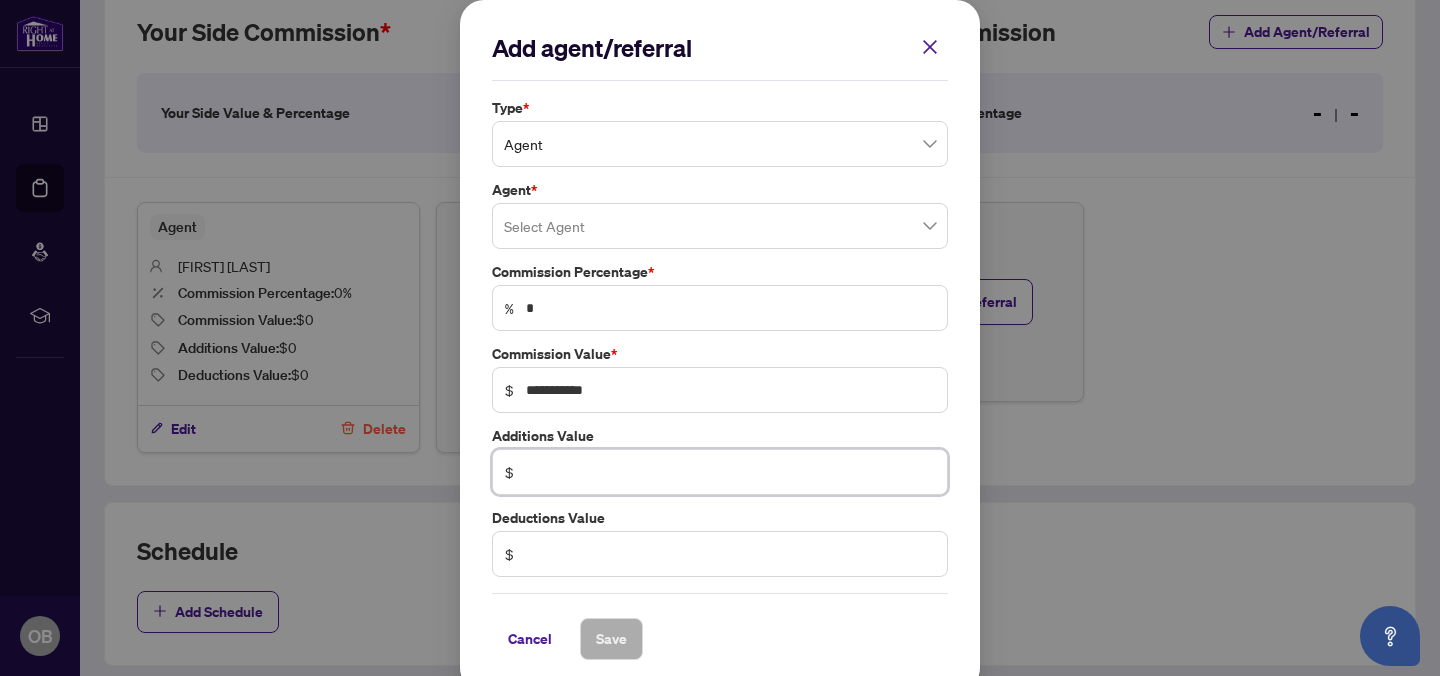 click at bounding box center [730, 472] 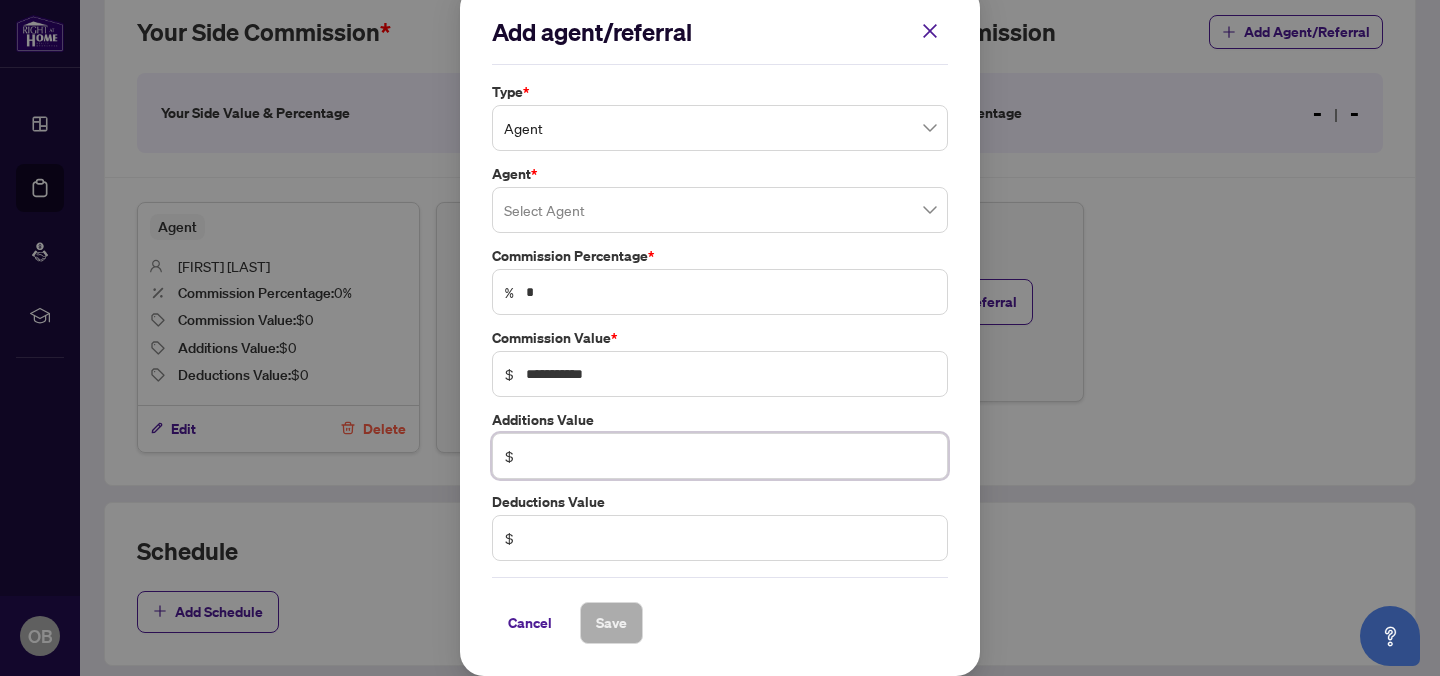 click on "Agent" at bounding box center (720, 128) 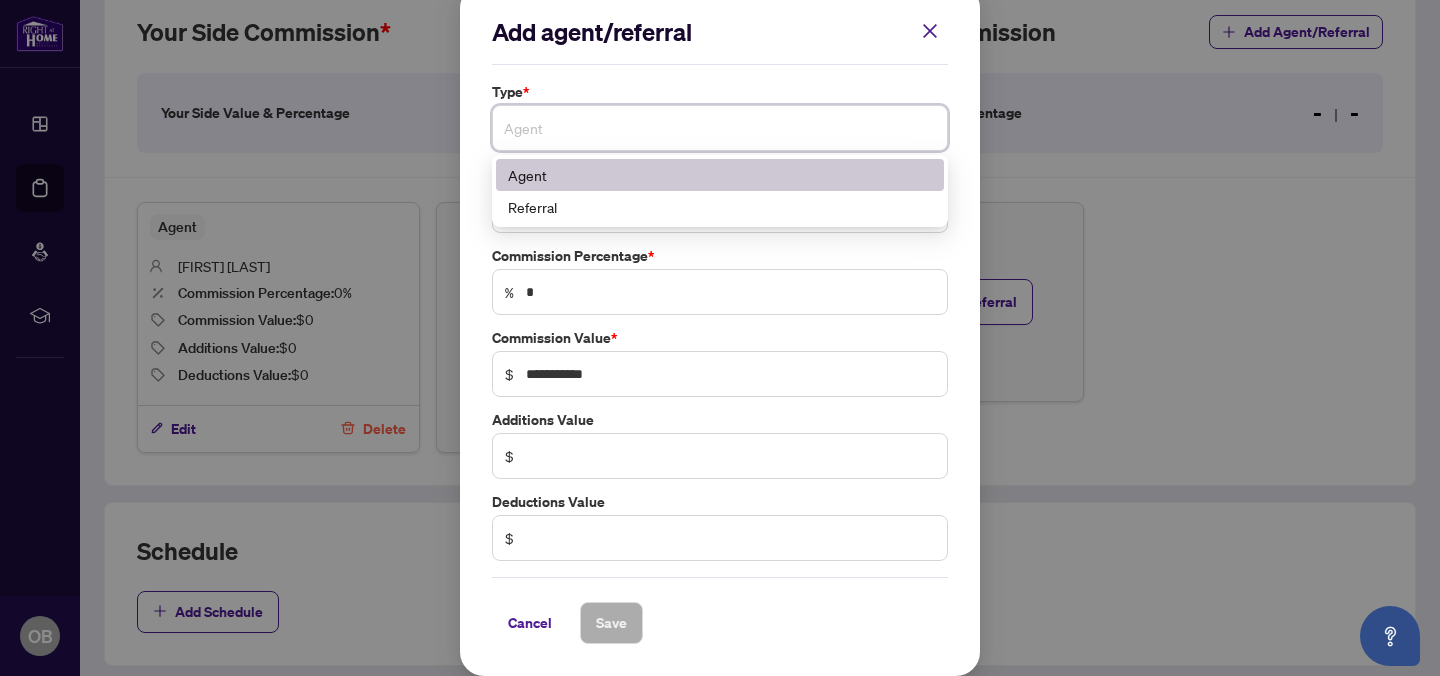 click on "Agent" at bounding box center [720, 175] 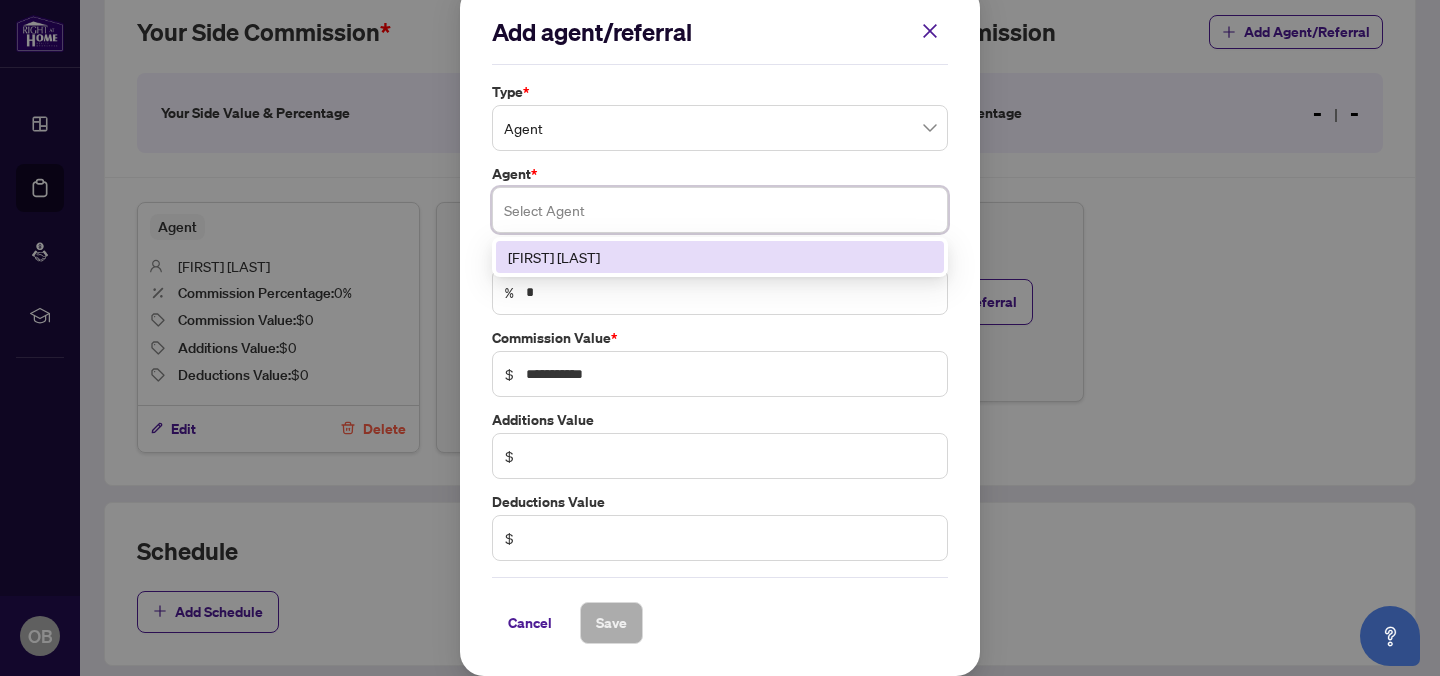 click at bounding box center (720, 210) 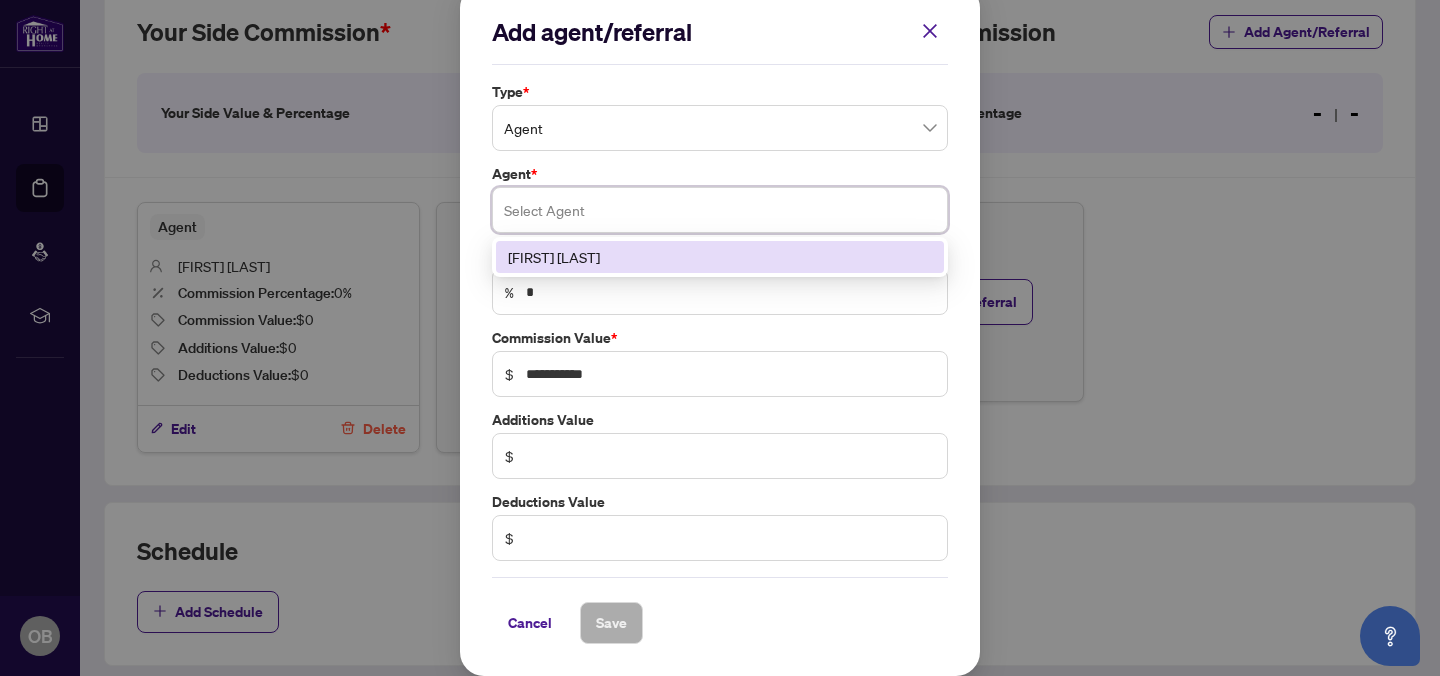 click on "[FIRST] [LAST]" at bounding box center [720, 257] 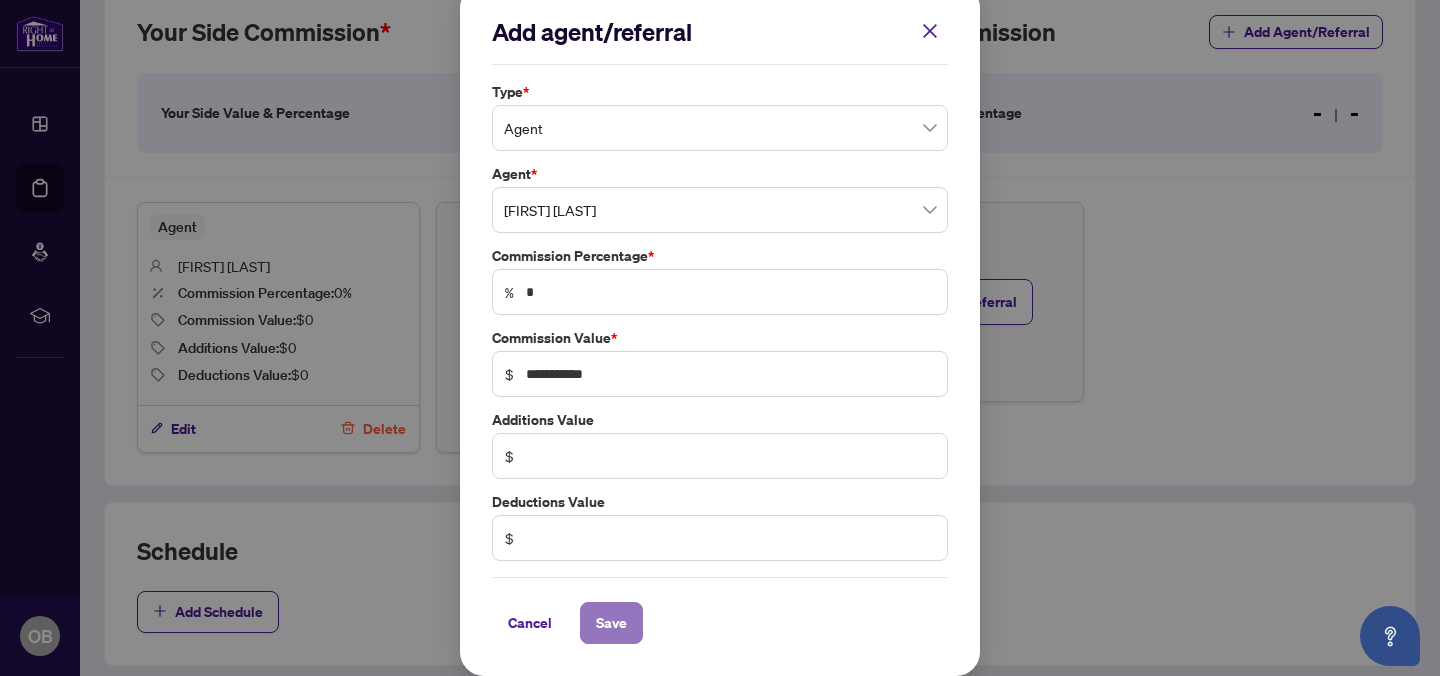 click on "Save" at bounding box center [611, 623] 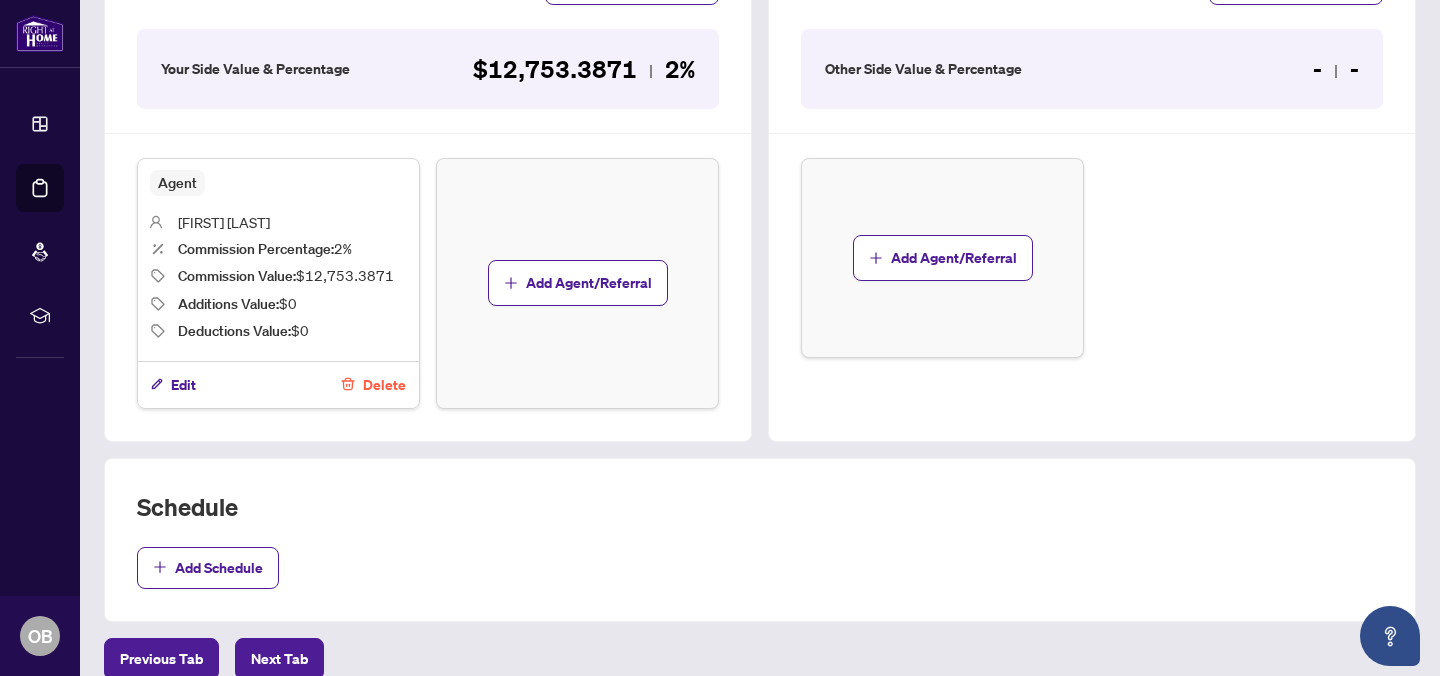 scroll, scrollTop: 738, scrollLeft: 0, axis: vertical 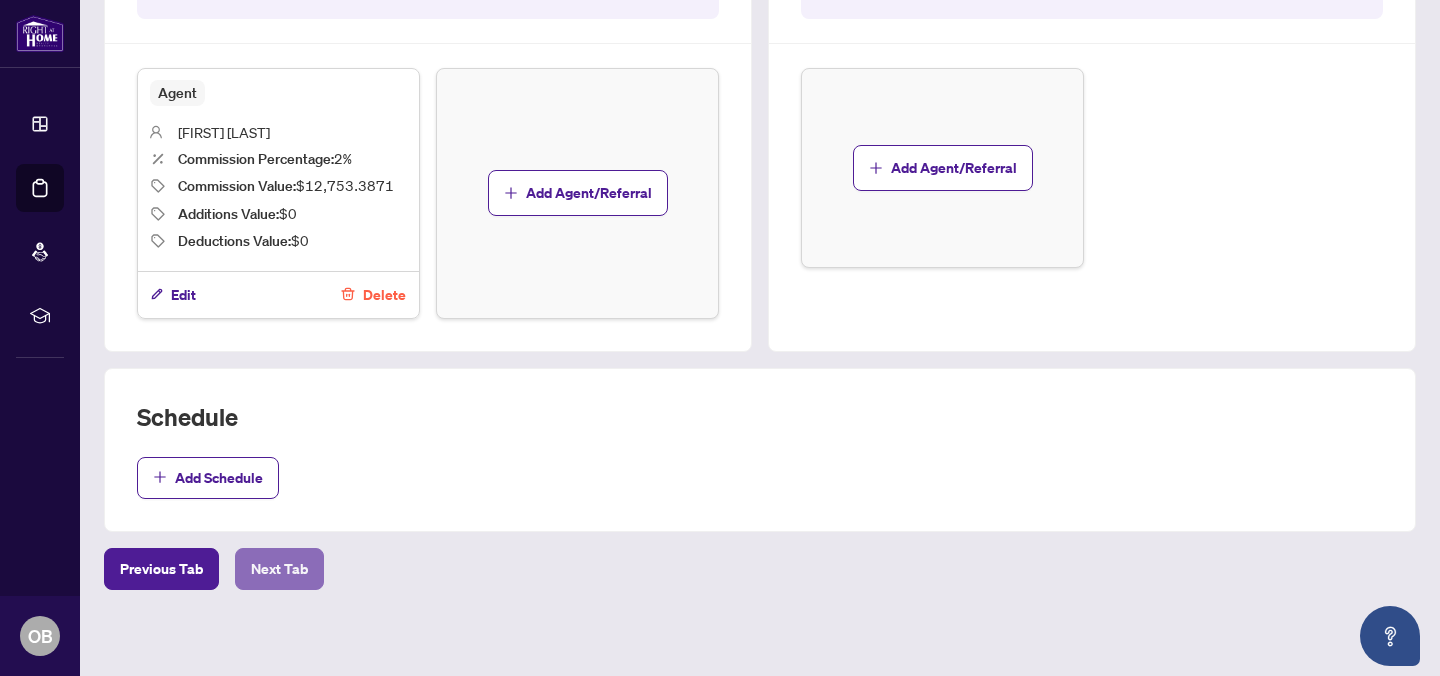 click on "Next Tab" at bounding box center (279, 569) 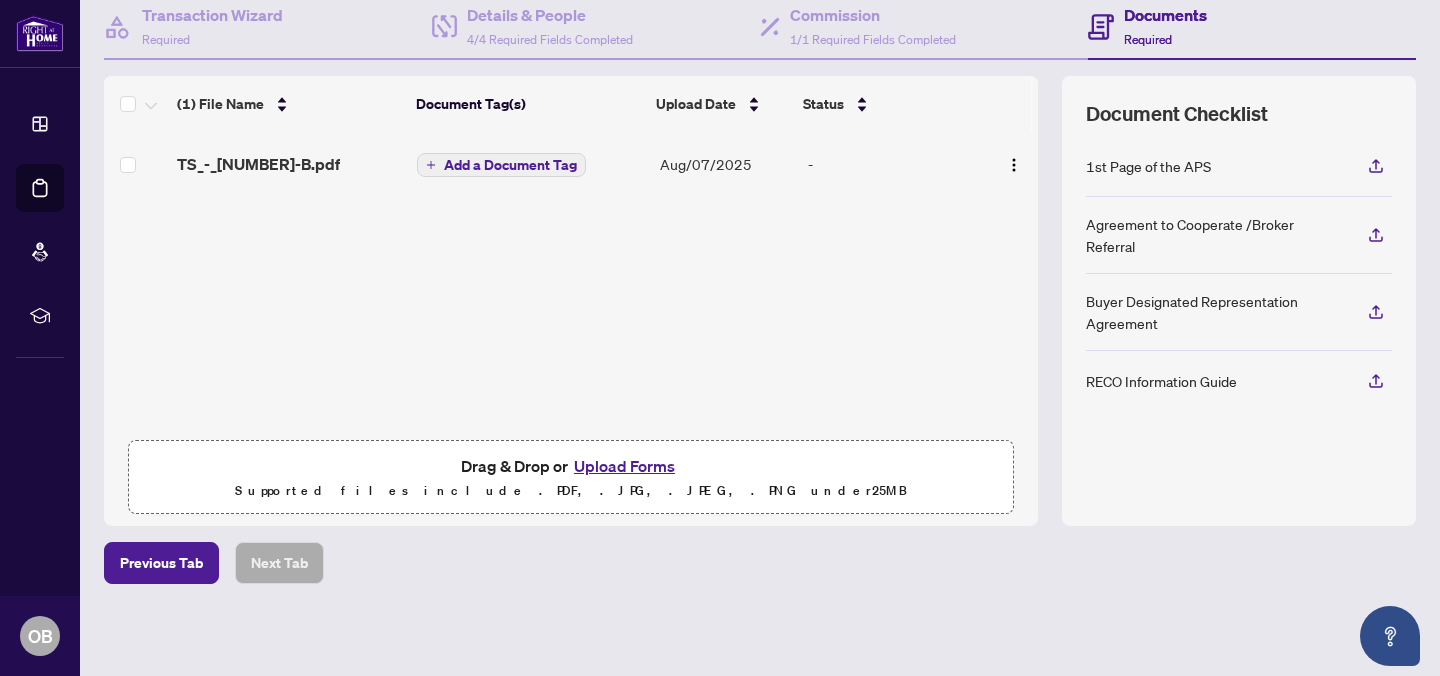 scroll, scrollTop: 0, scrollLeft: 0, axis: both 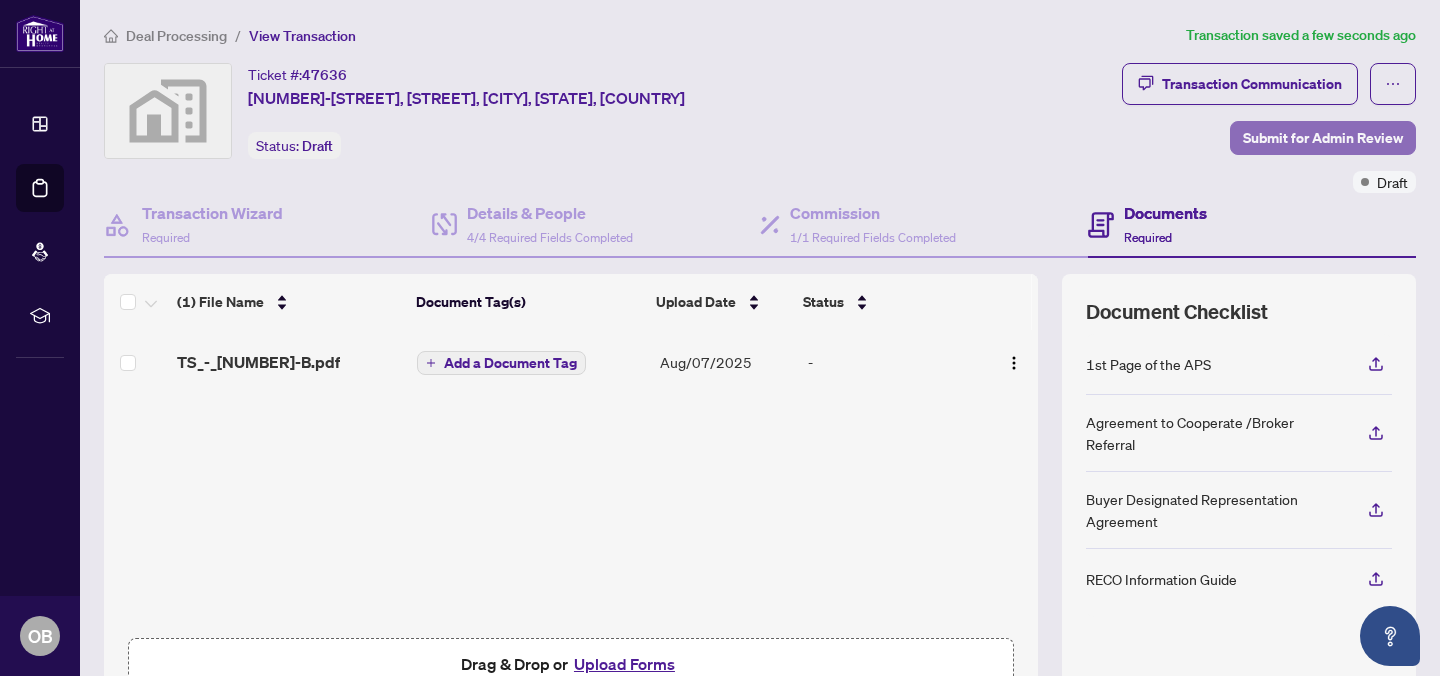 click on "Submit for Admin Review" at bounding box center [1323, 138] 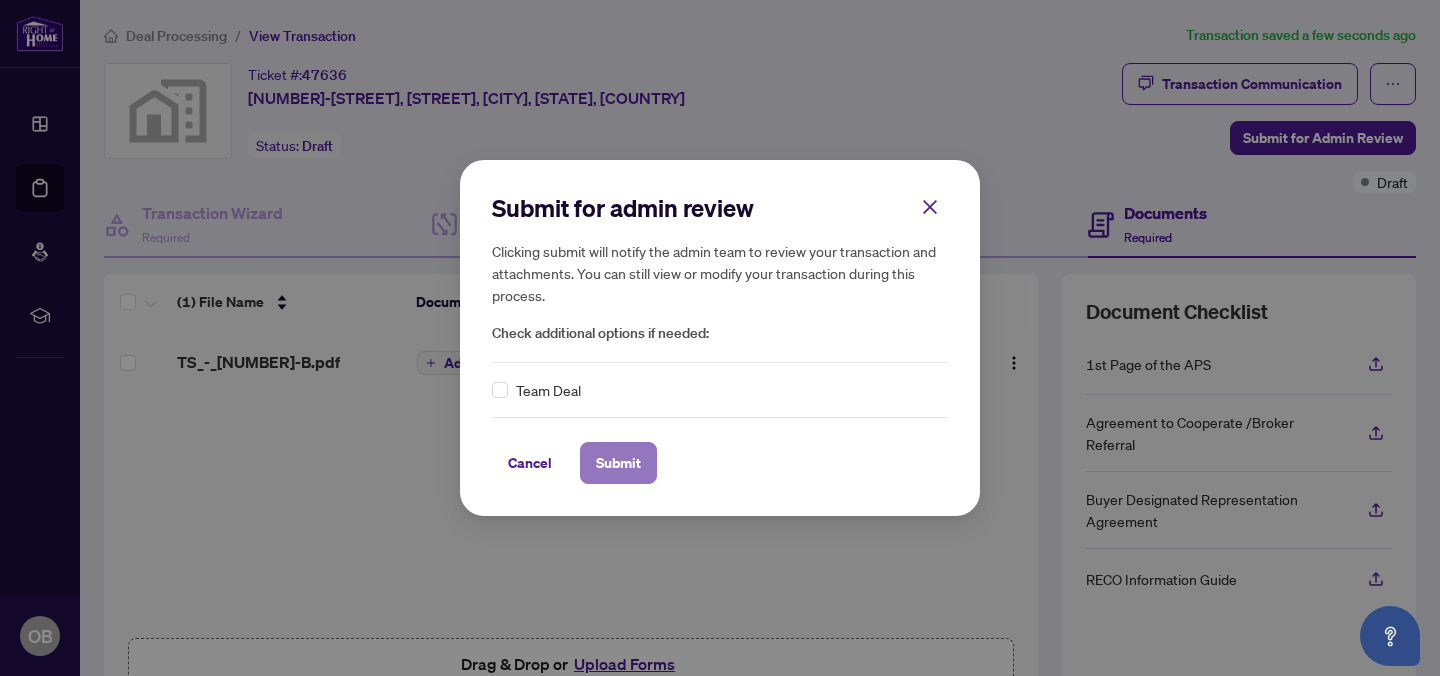 click on "Submit" at bounding box center [618, 463] 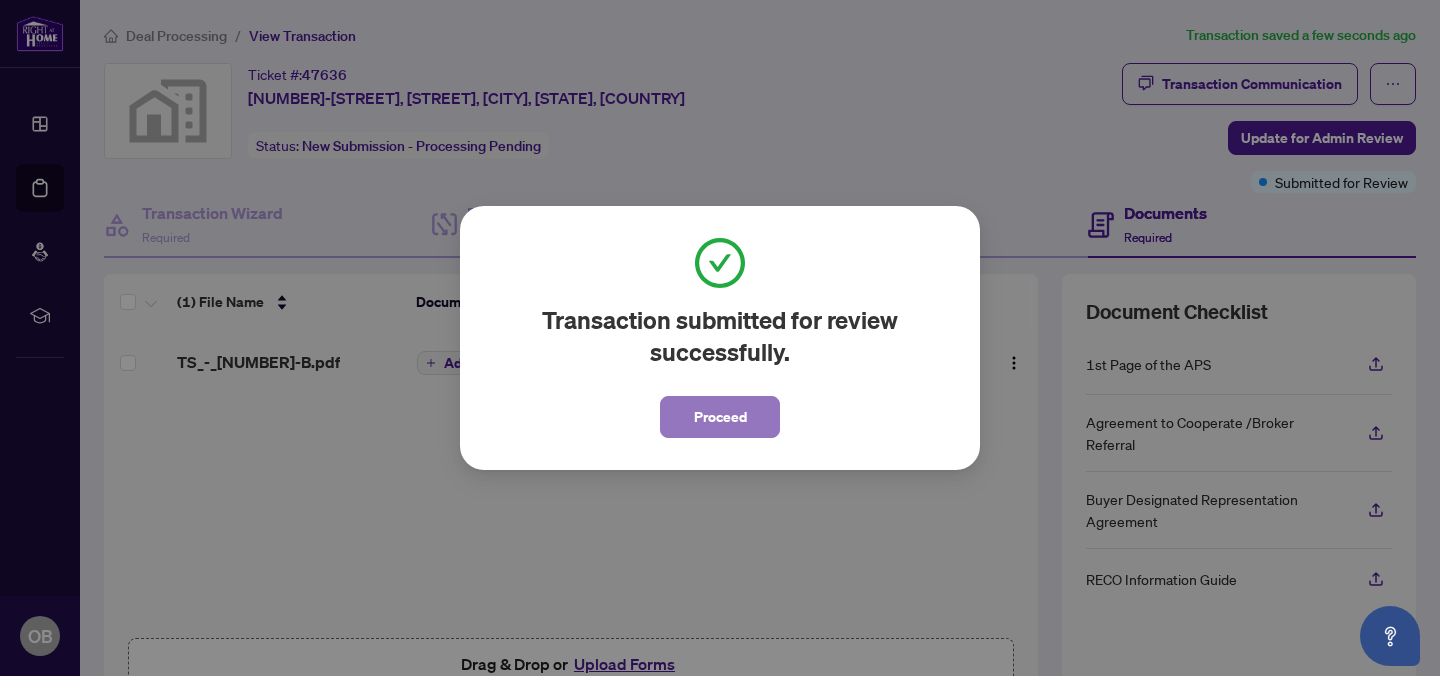 click on "Proceed" at bounding box center [720, 417] 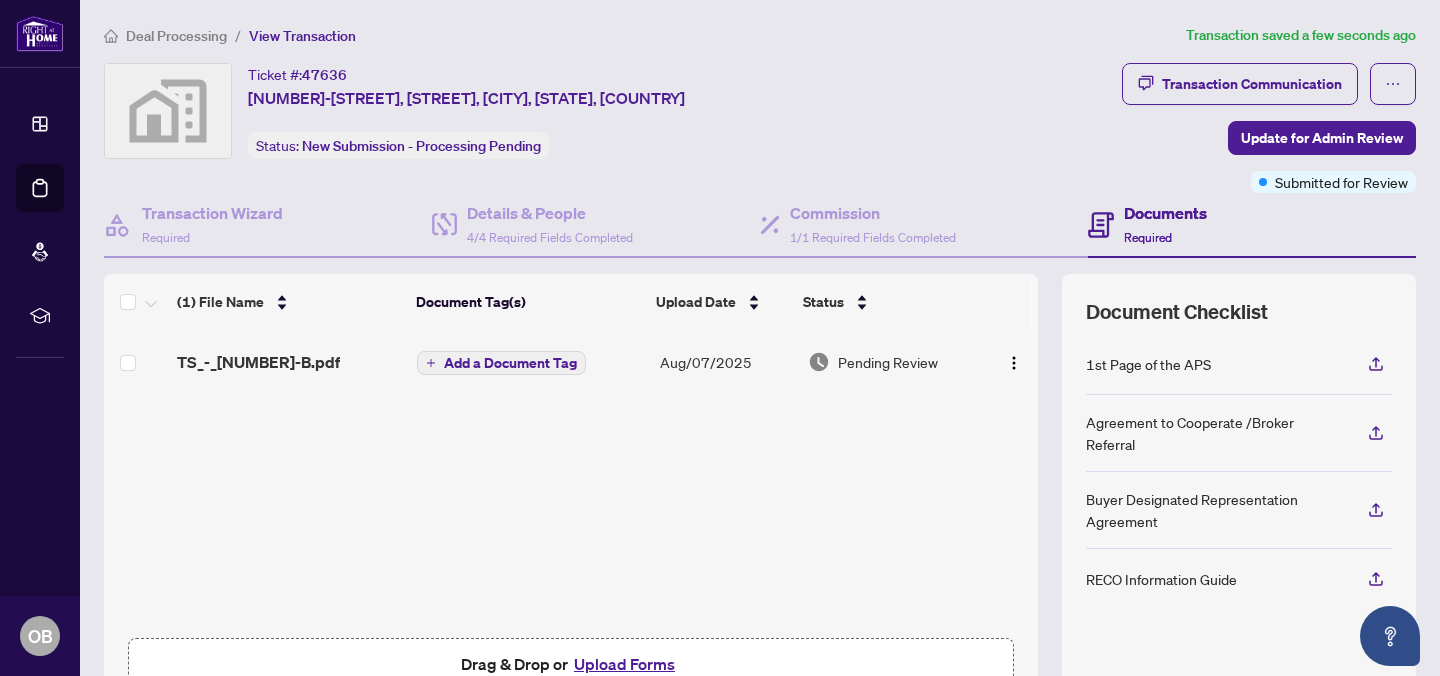 click on "Ticket #: 47636 [NUMBER]-[STREET], [STREET], [CITY], [STATE], [COUNTRY] Status: New Submission - Processing Pending" at bounding box center (609, 111) 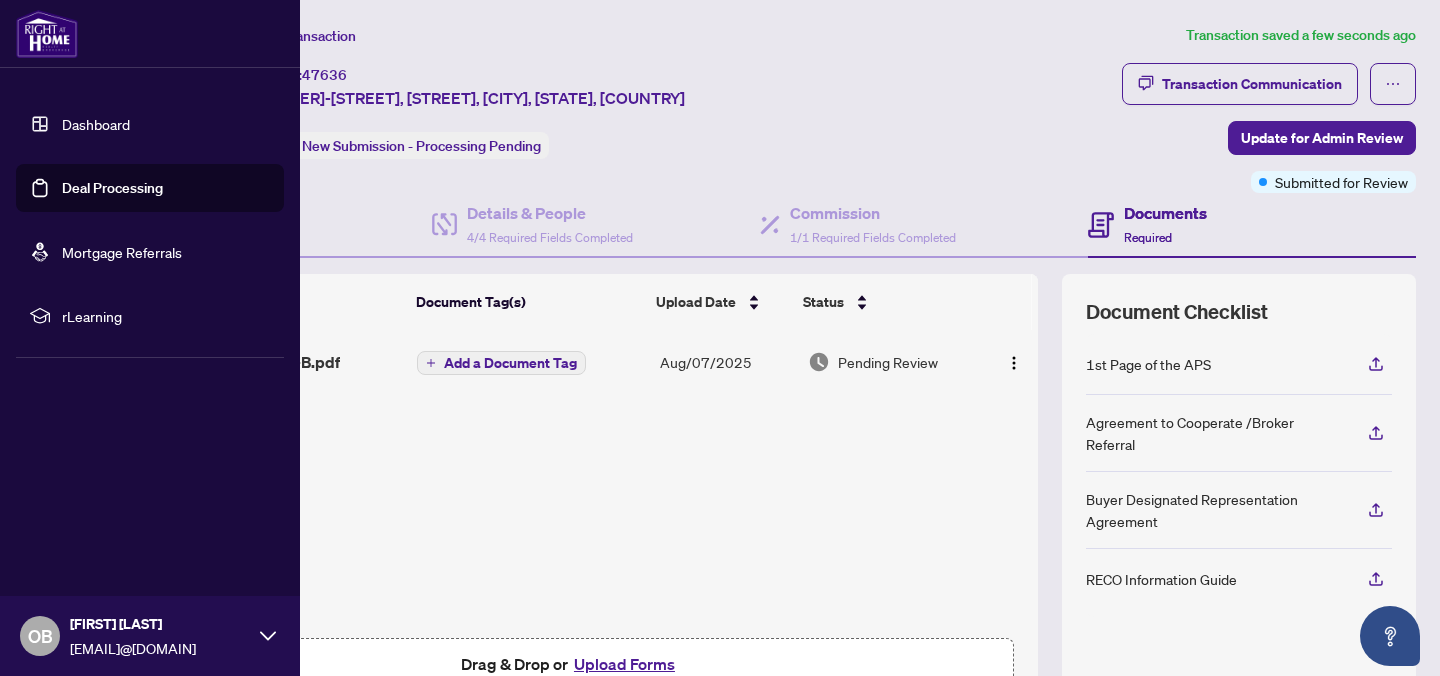 click on "Dashboard" at bounding box center [96, 124] 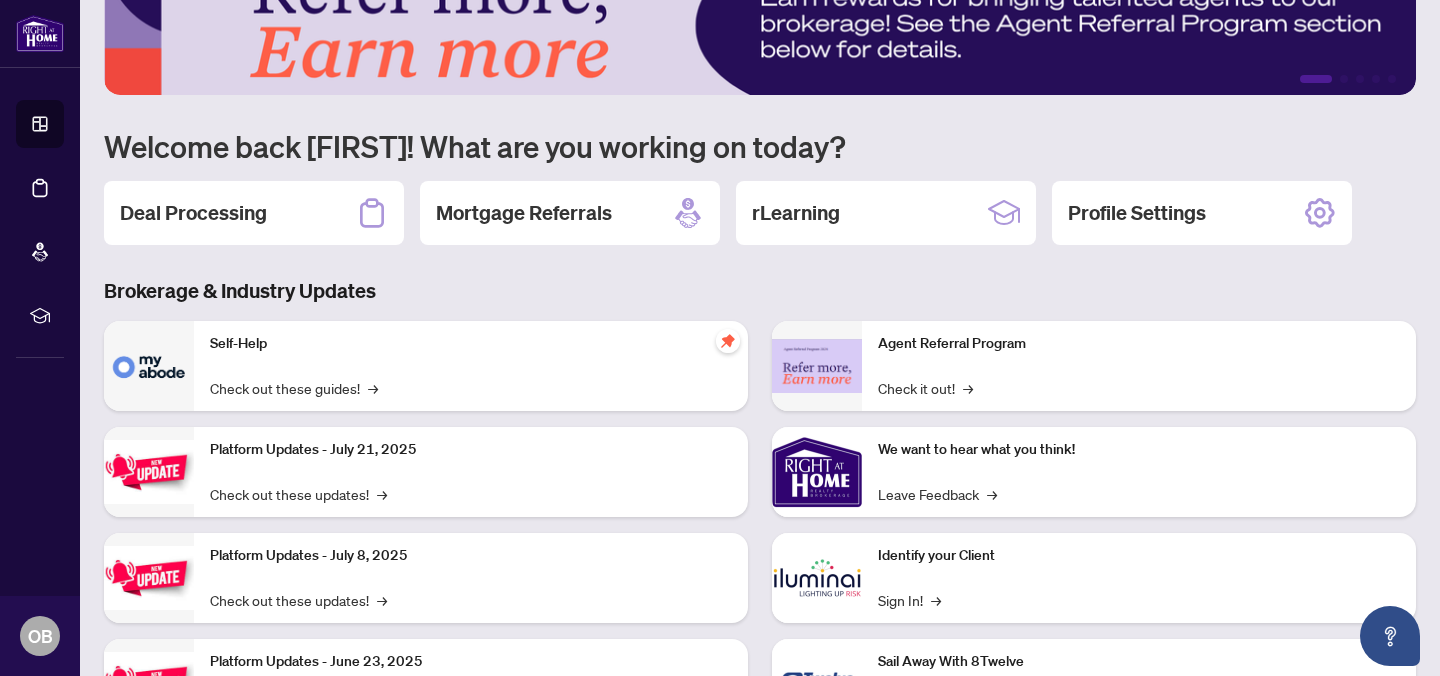 scroll, scrollTop: 0, scrollLeft: 0, axis: both 